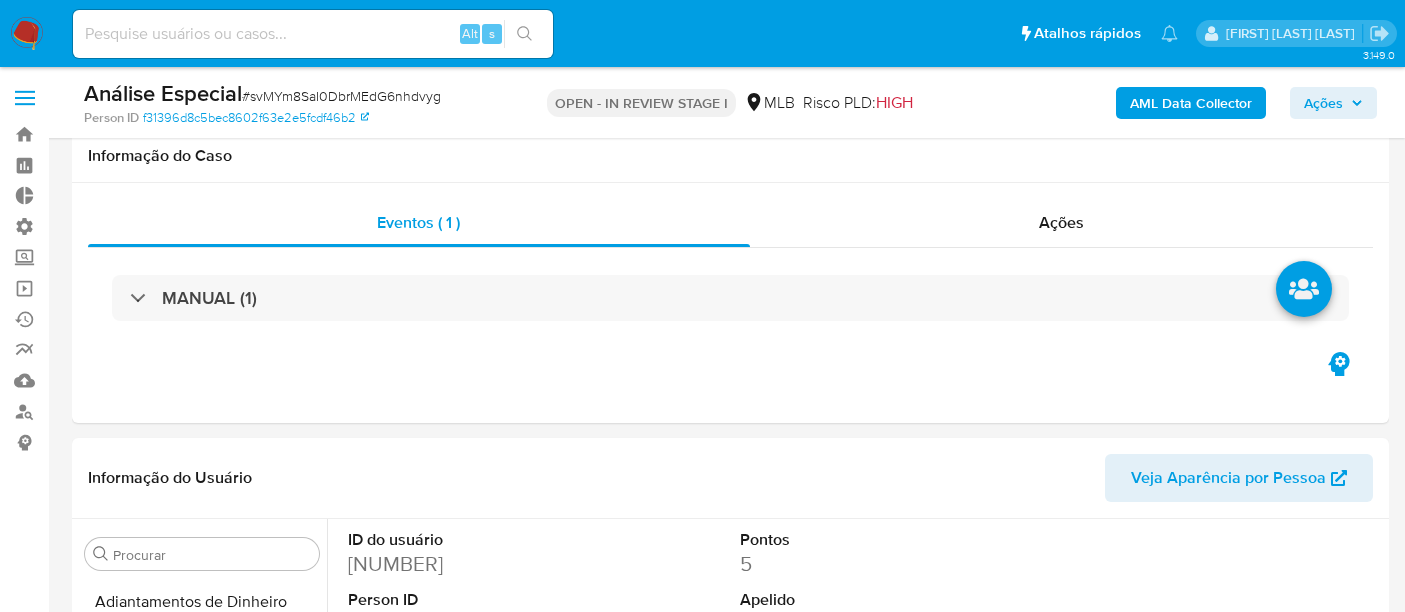 select on "10" 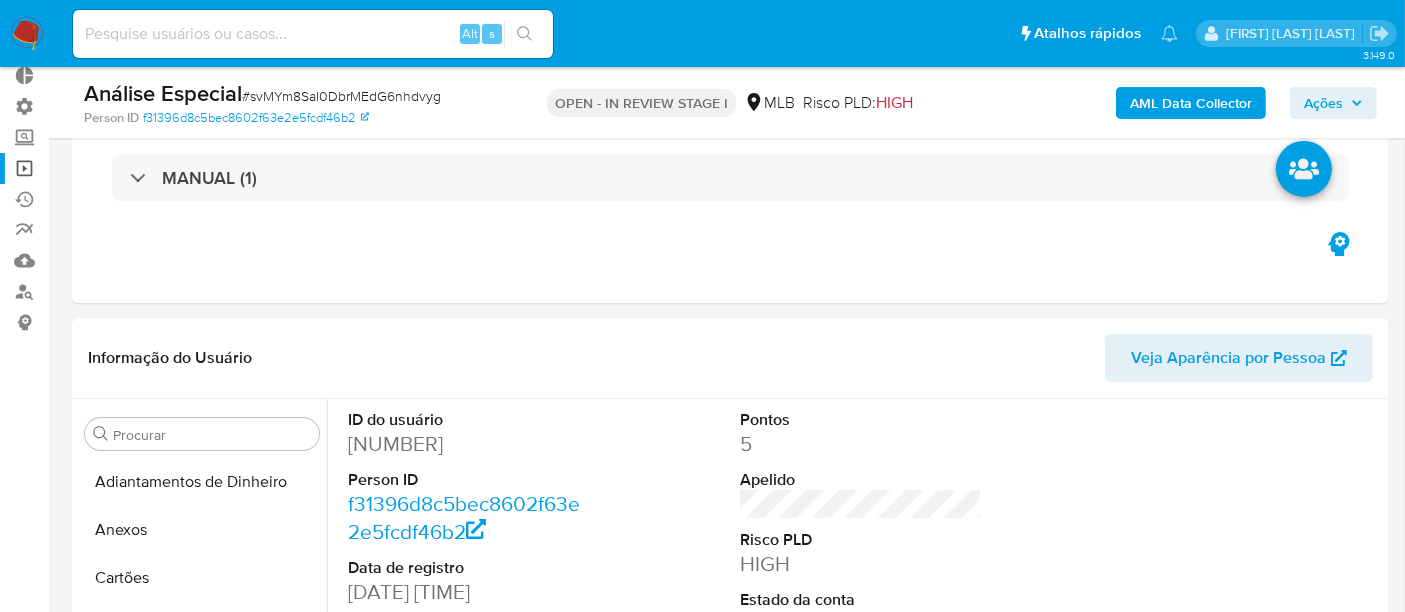 scroll, scrollTop: 45, scrollLeft: 0, axis: vertical 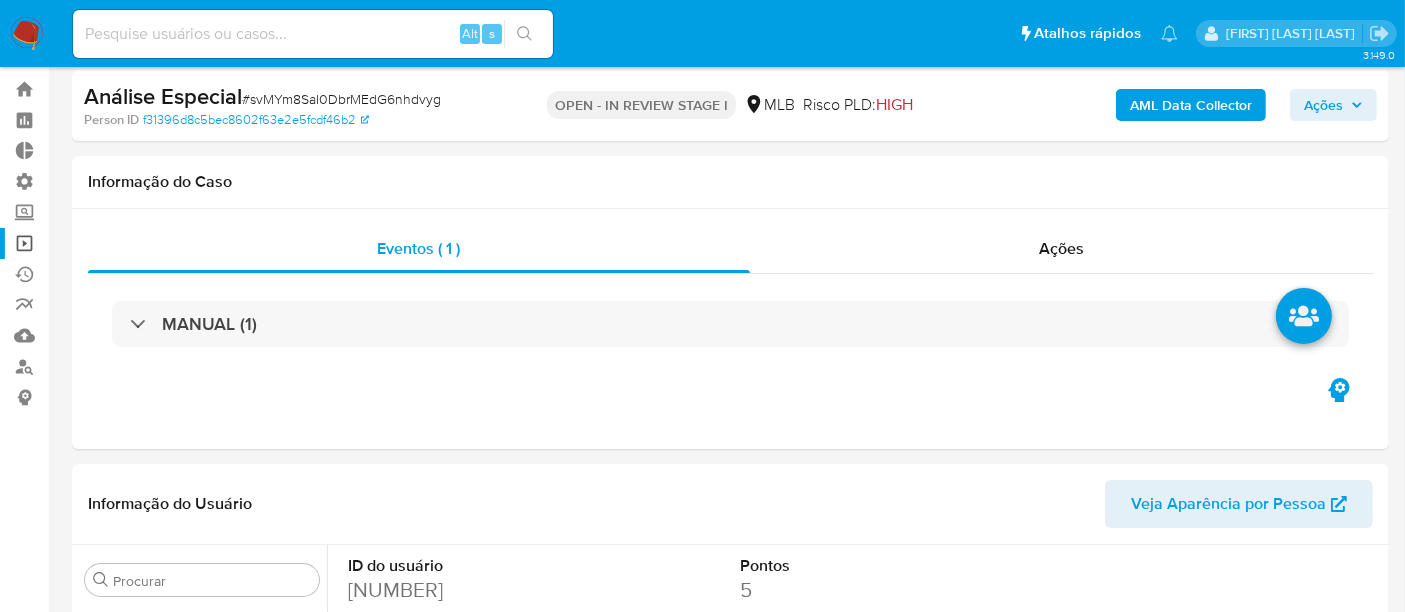 click on "Operações em massa" at bounding box center [119, 243] 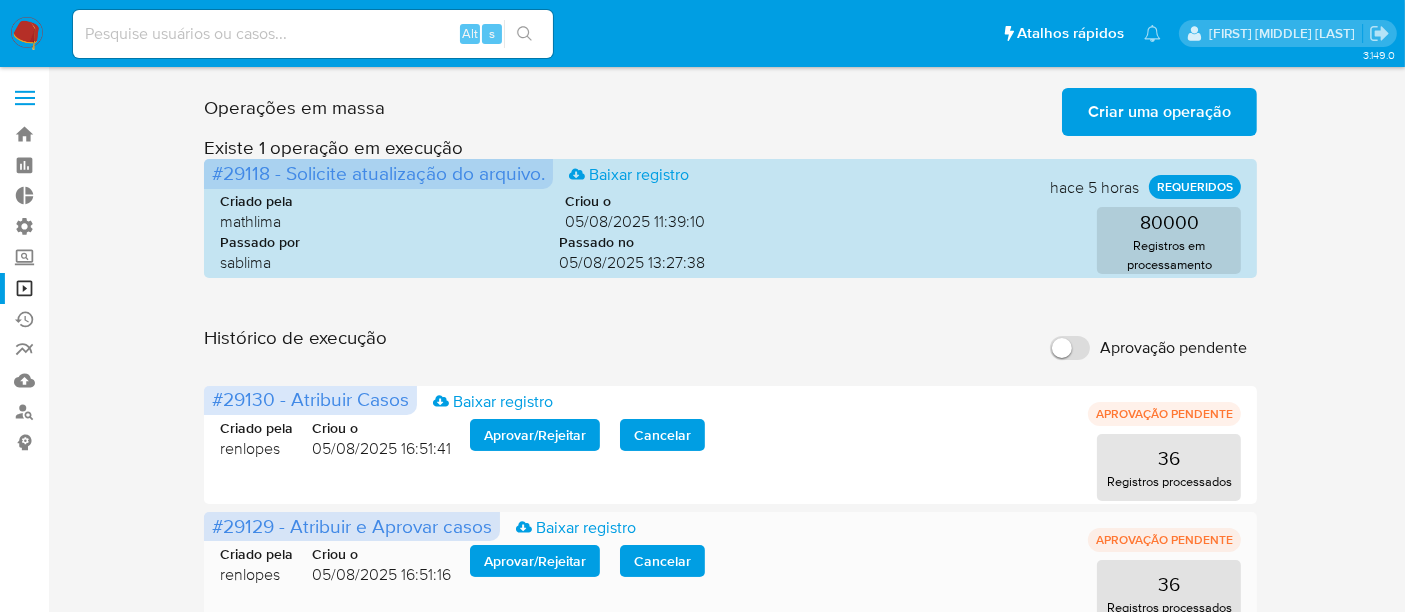 scroll, scrollTop: 111, scrollLeft: 0, axis: vertical 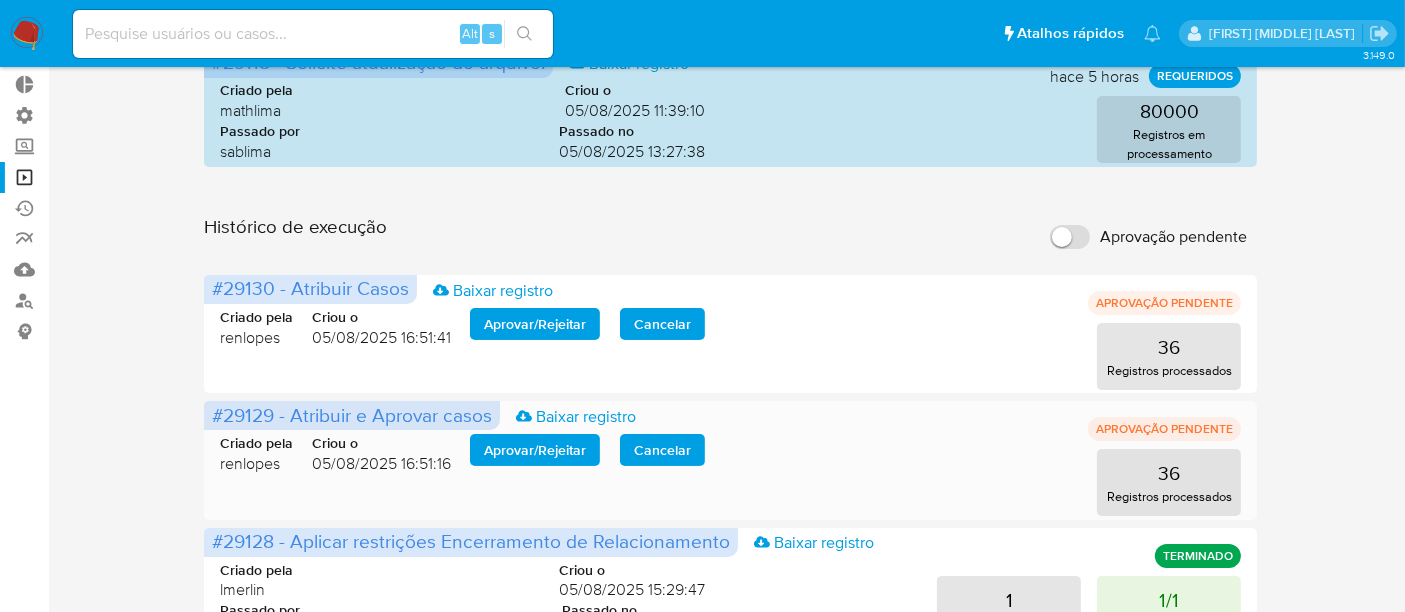 click on "Aprovar  /  Rejeitar" at bounding box center [535, 450] 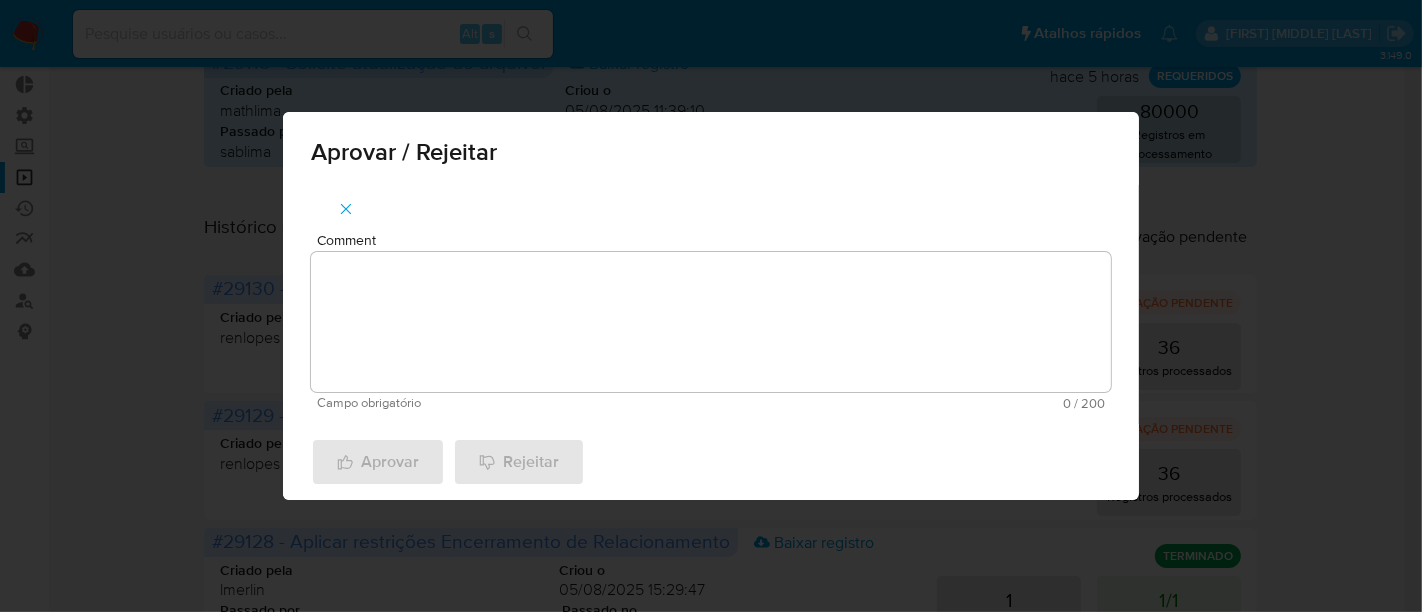click on "Comment" at bounding box center [711, 322] 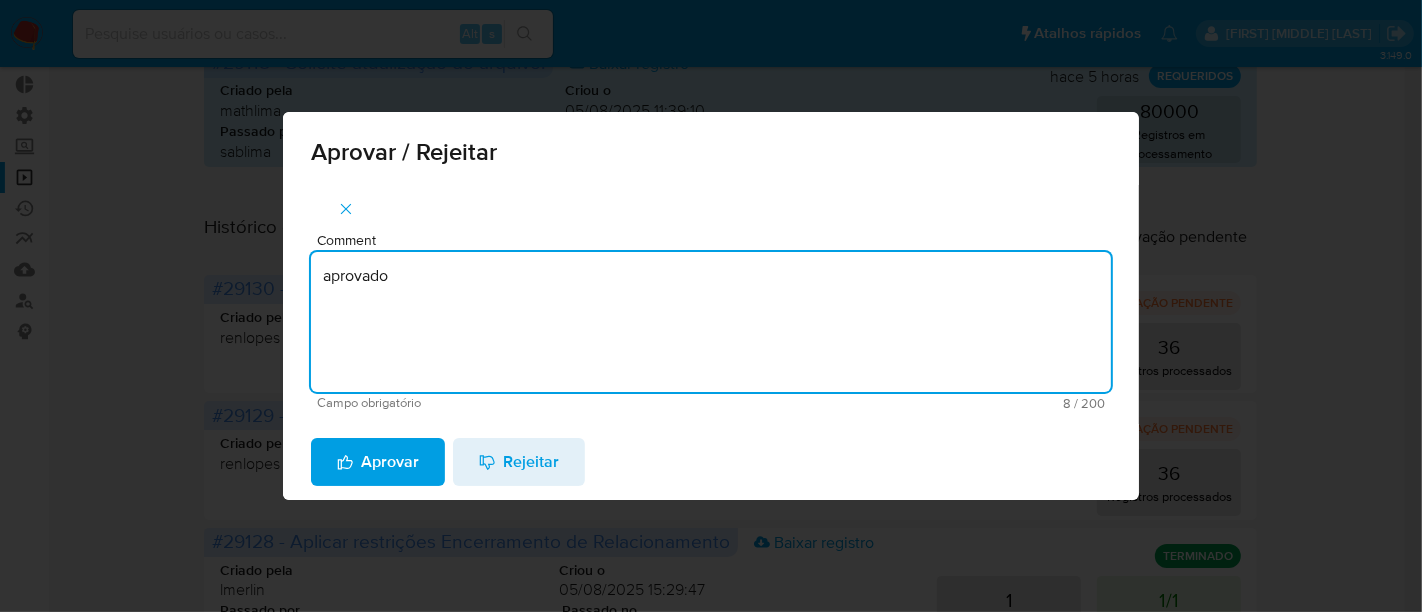 drag, startPoint x: 413, startPoint y: 284, endPoint x: 147, endPoint y: 280, distance: 266.03006 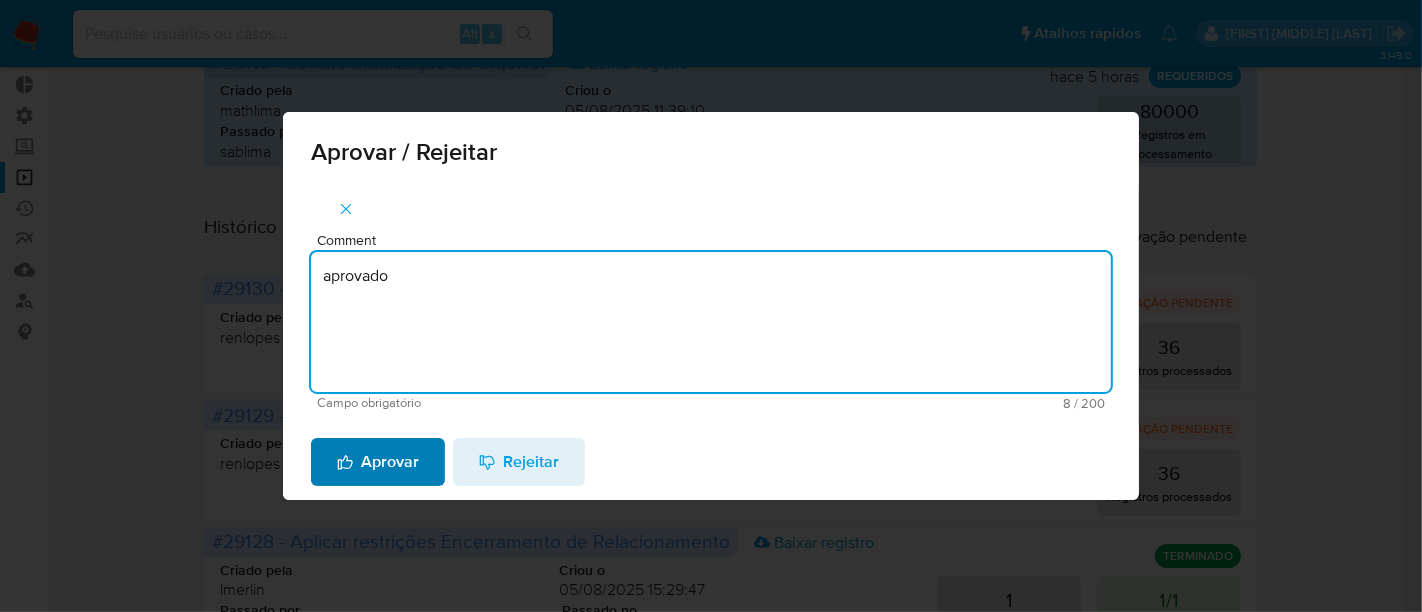 type on "aprovado" 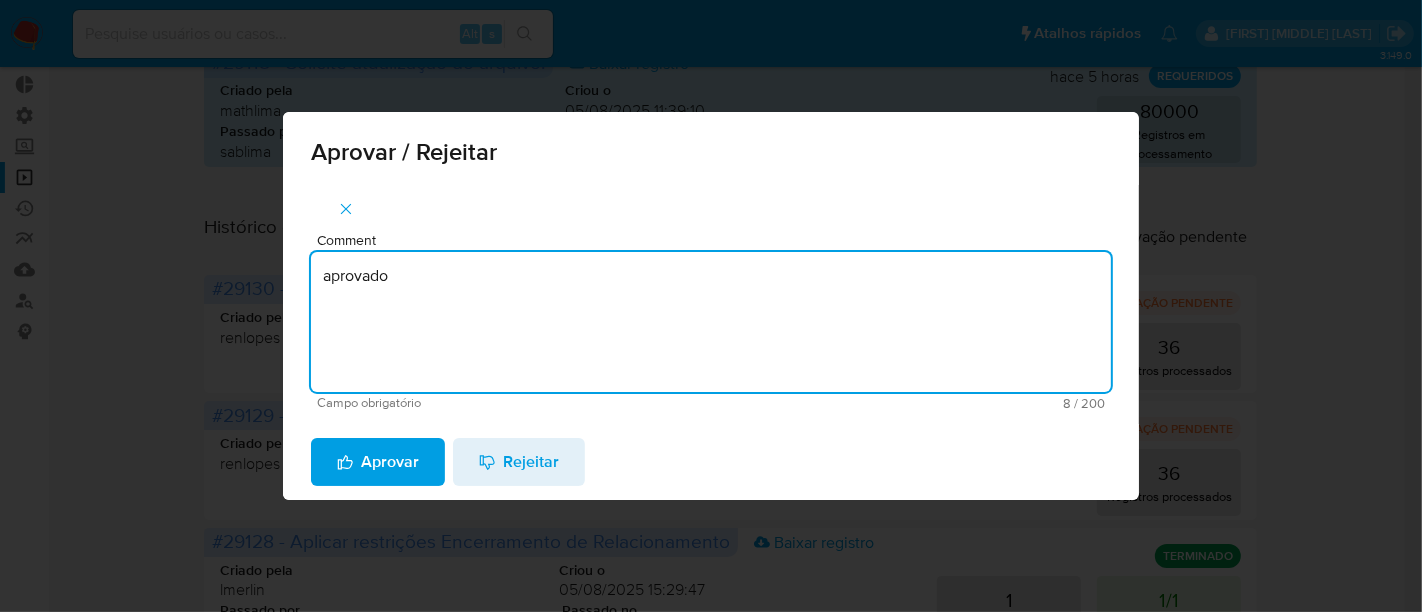 click on "Aprovar" at bounding box center [378, 462] 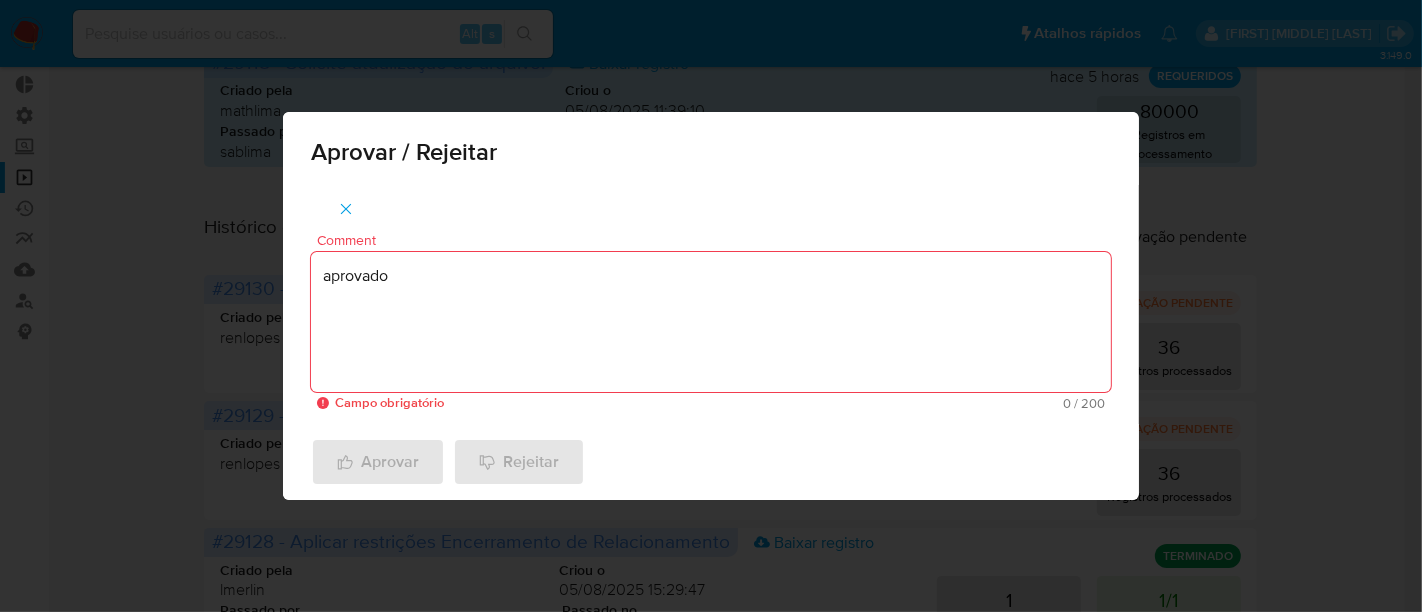 type 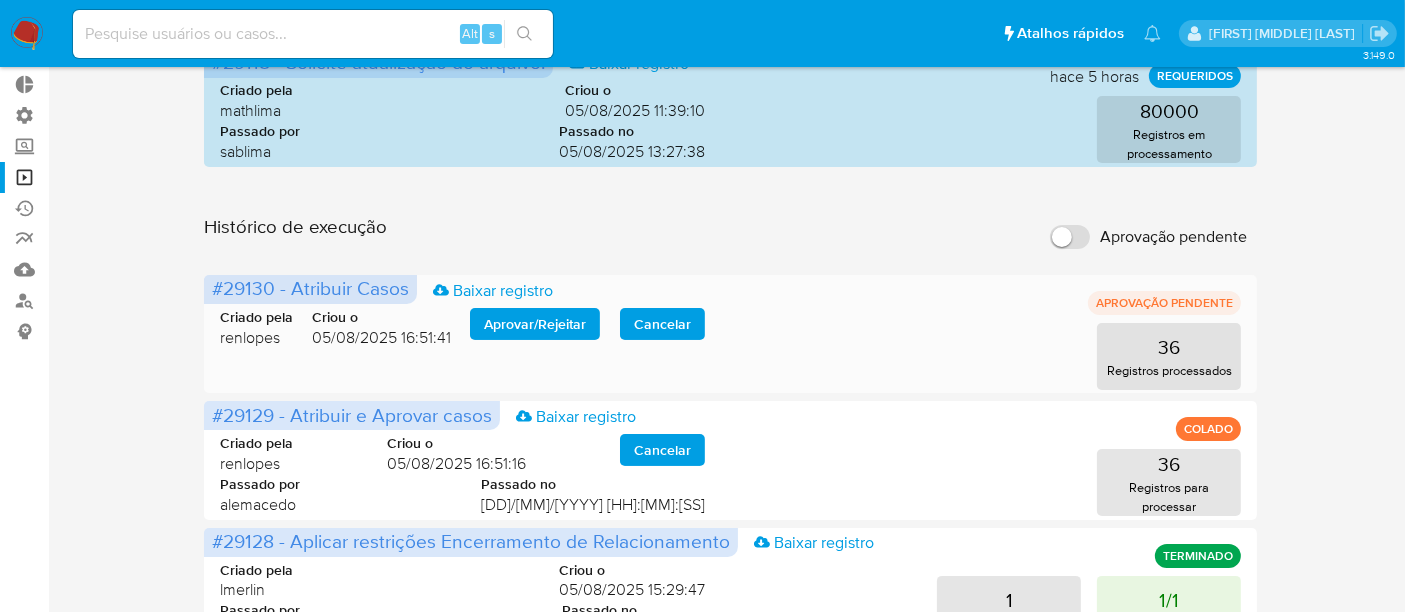 click on "Aprovar  /  Rejeitar" at bounding box center (535, 324) 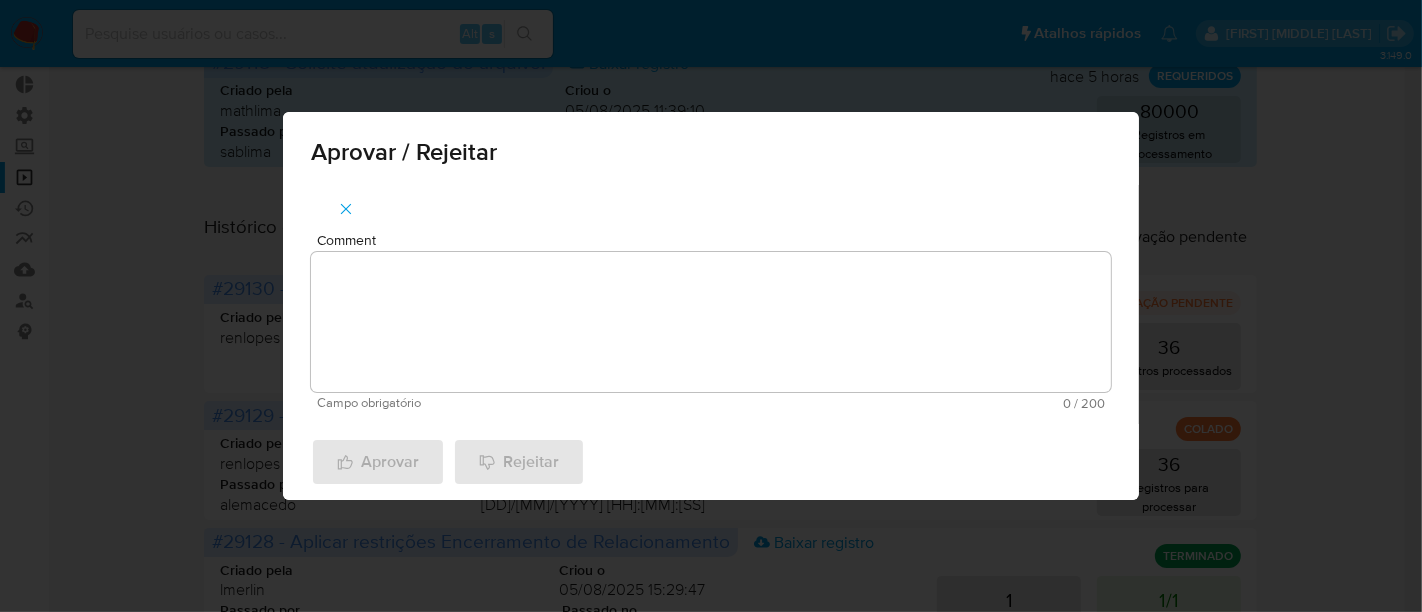 click on "Comment" at bounding box center [711, 322] 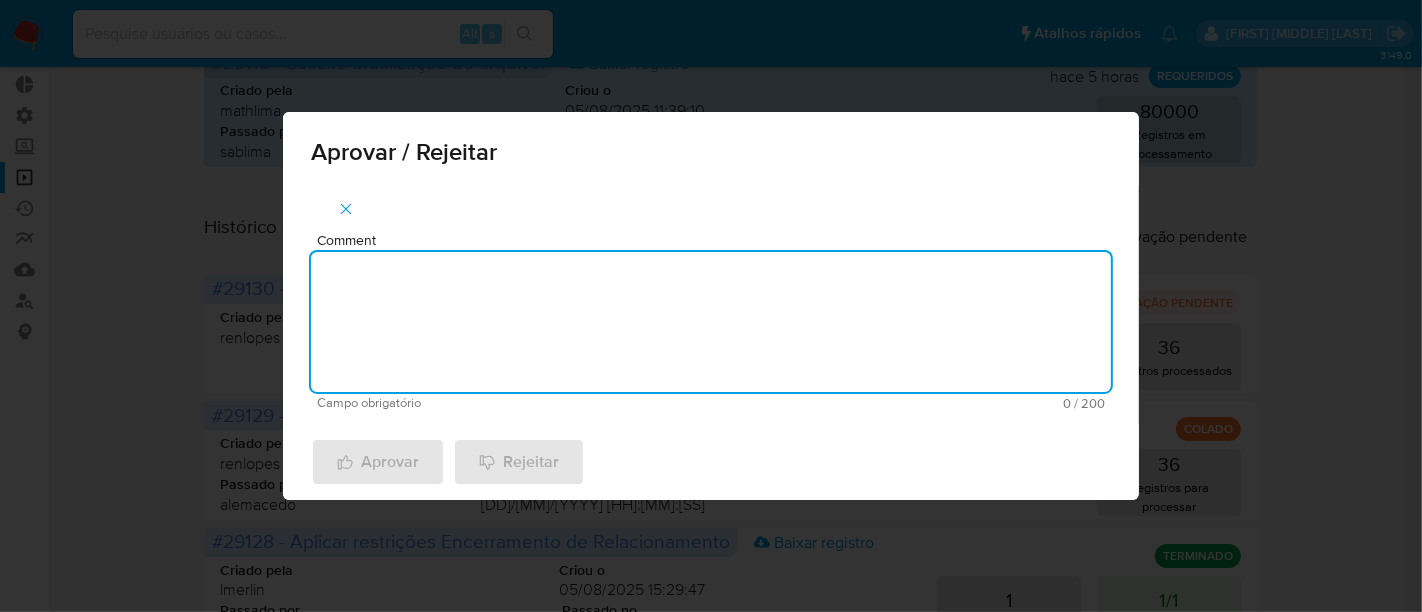 paste on "aprovado" 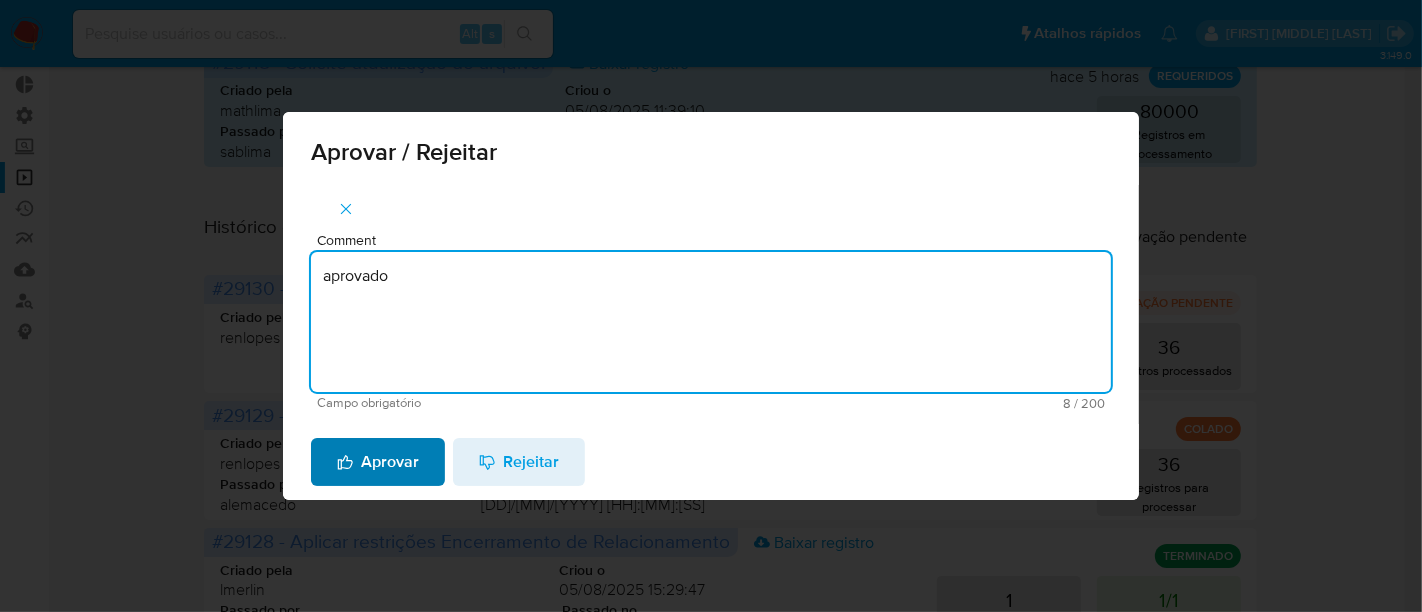 type on "aprovado" 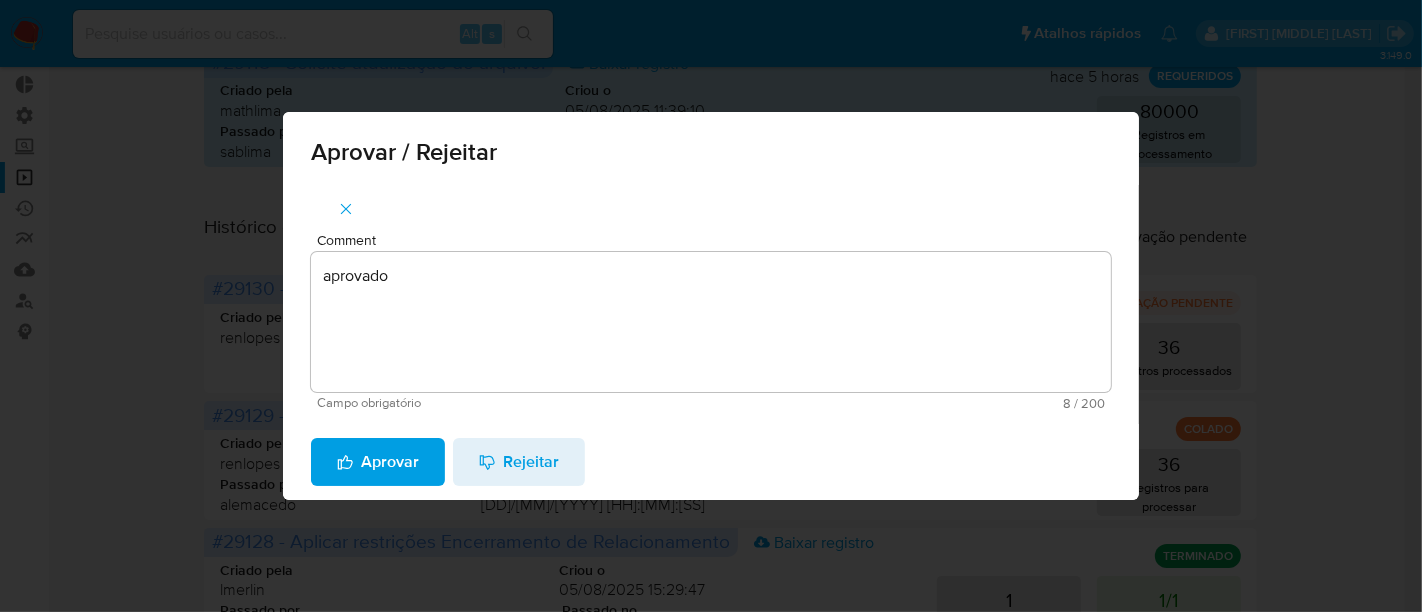 click on "Aprovar" at bounding box center (378, 462) 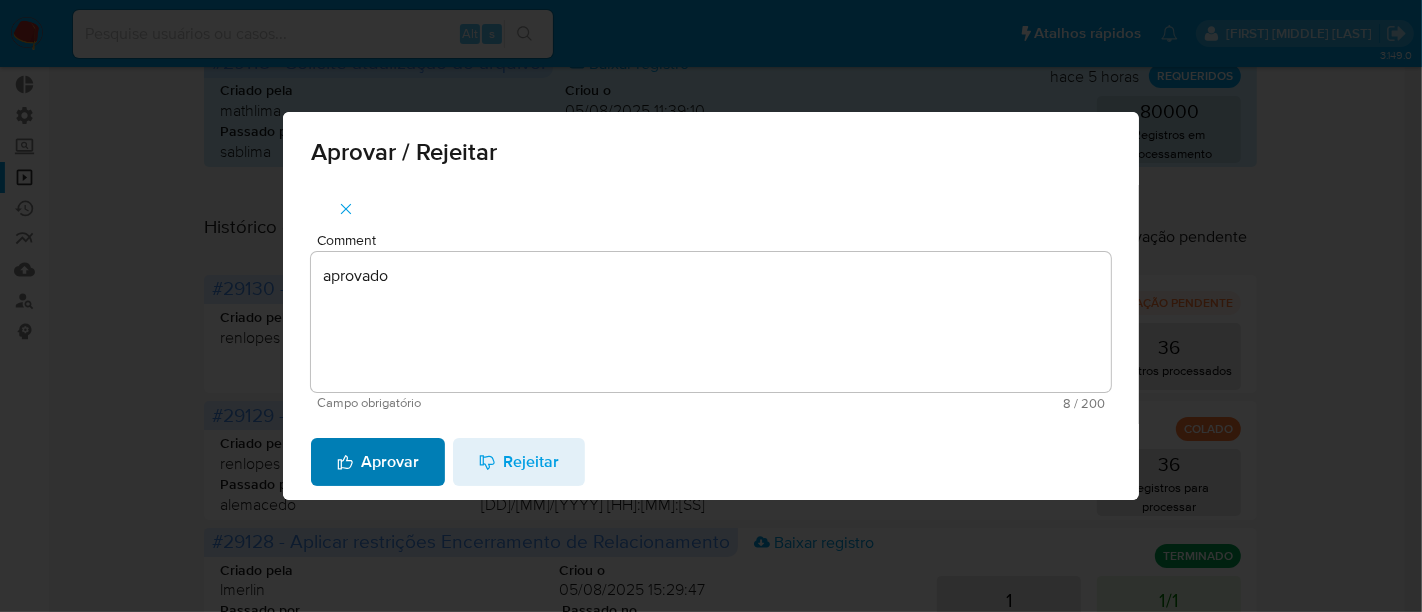 type 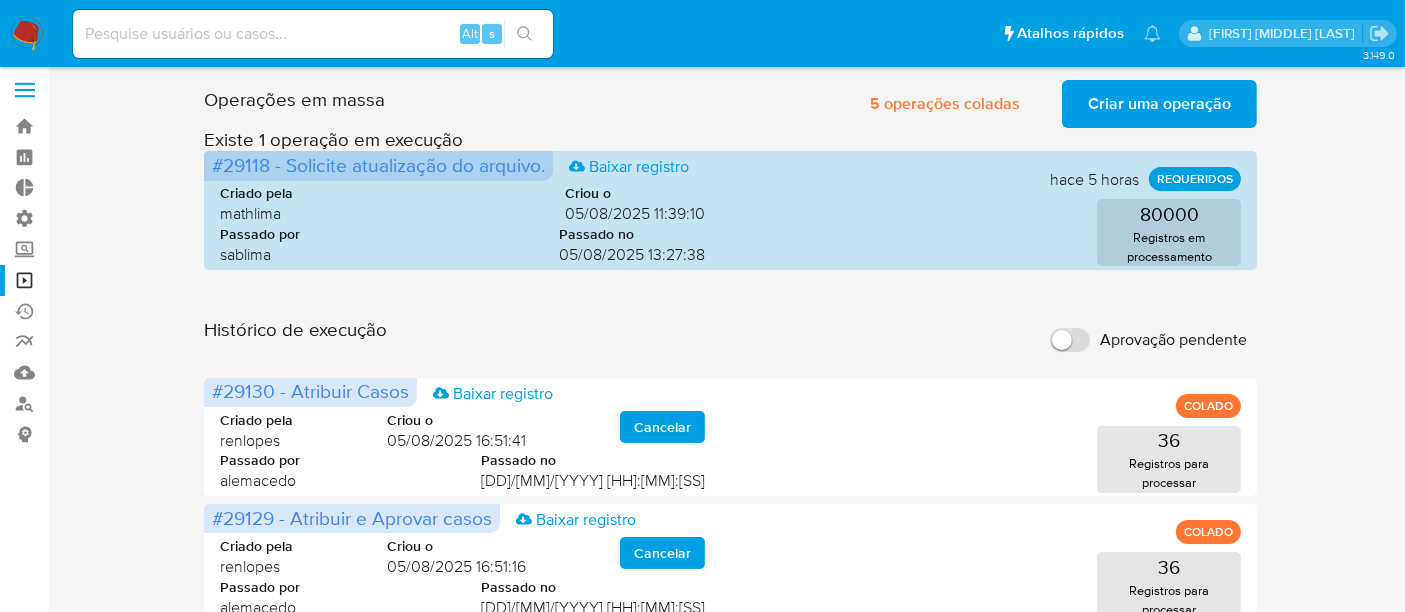 scroll, scrollTop: 0, scrollLeft: 0, axis: both 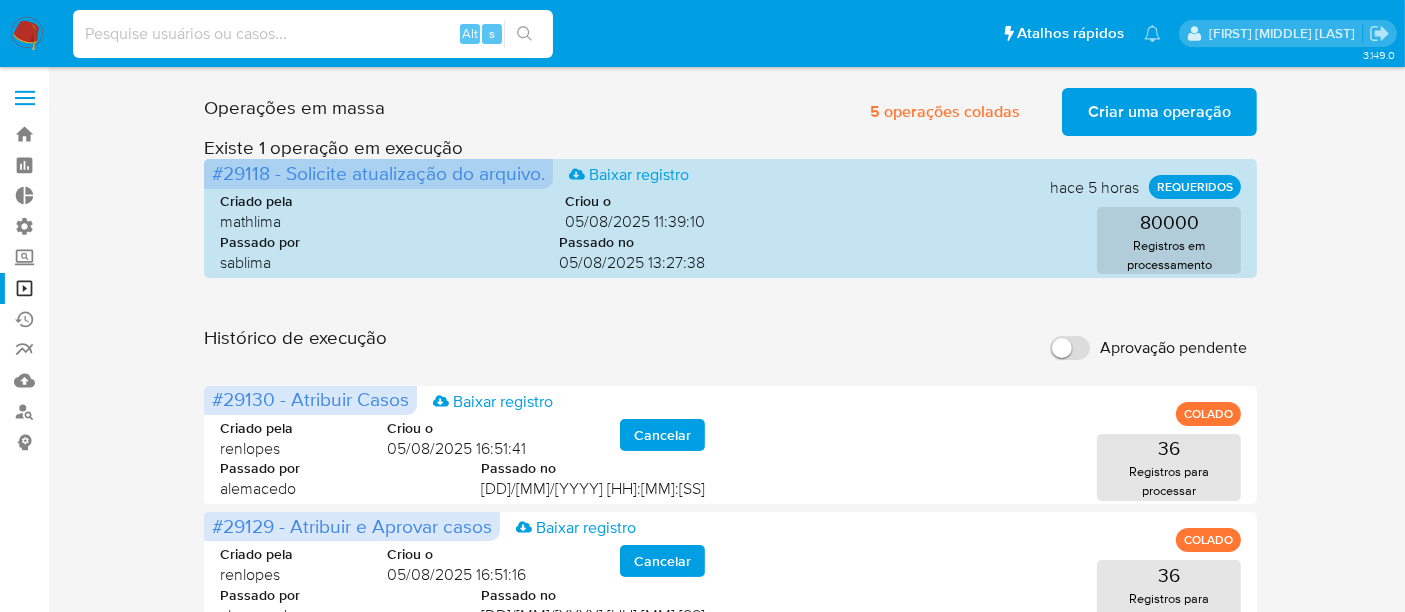 click at bounding box center (313, 34) 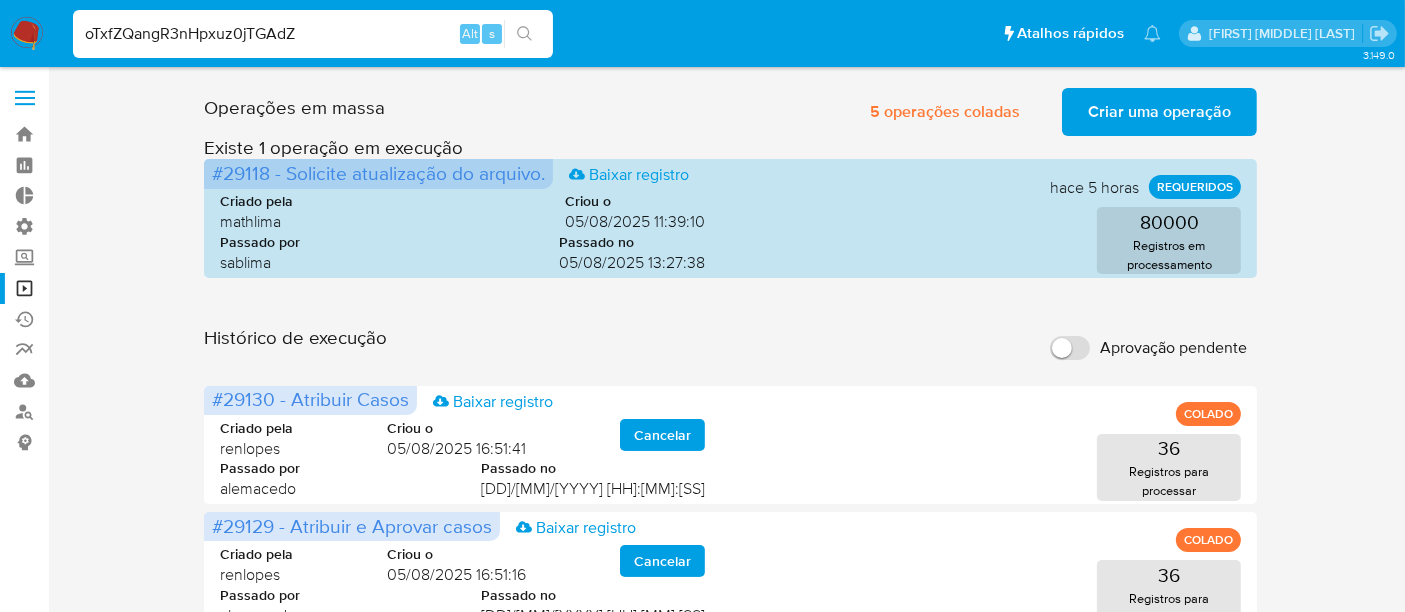 type on "oTxfZQangR3nHpxuz0jTGAdZ" 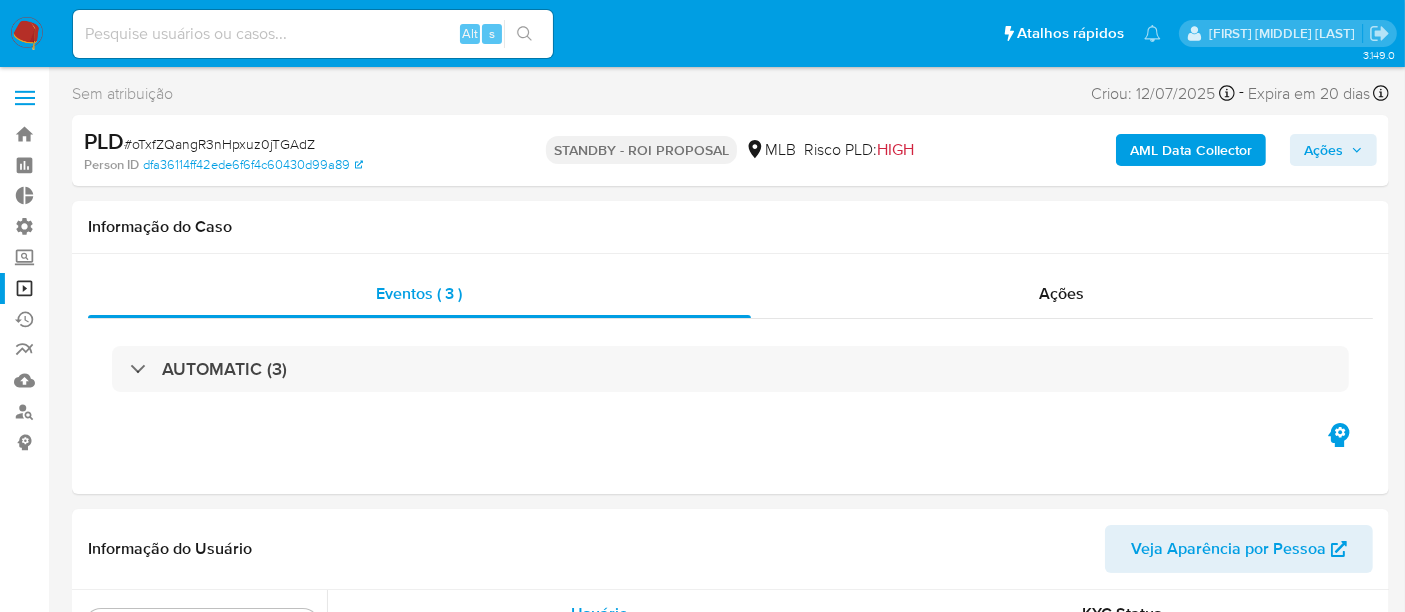 scroll, scrollTop: 844, scrollLeft: 0, axis: vertical 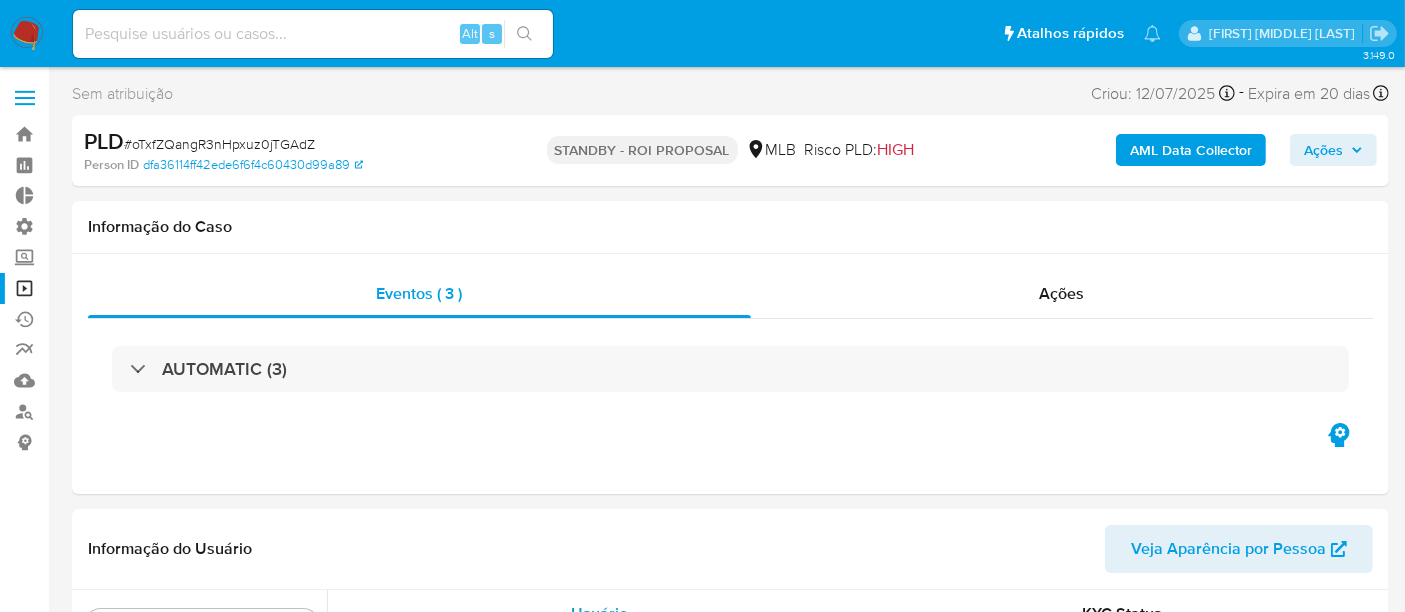 select on "10" 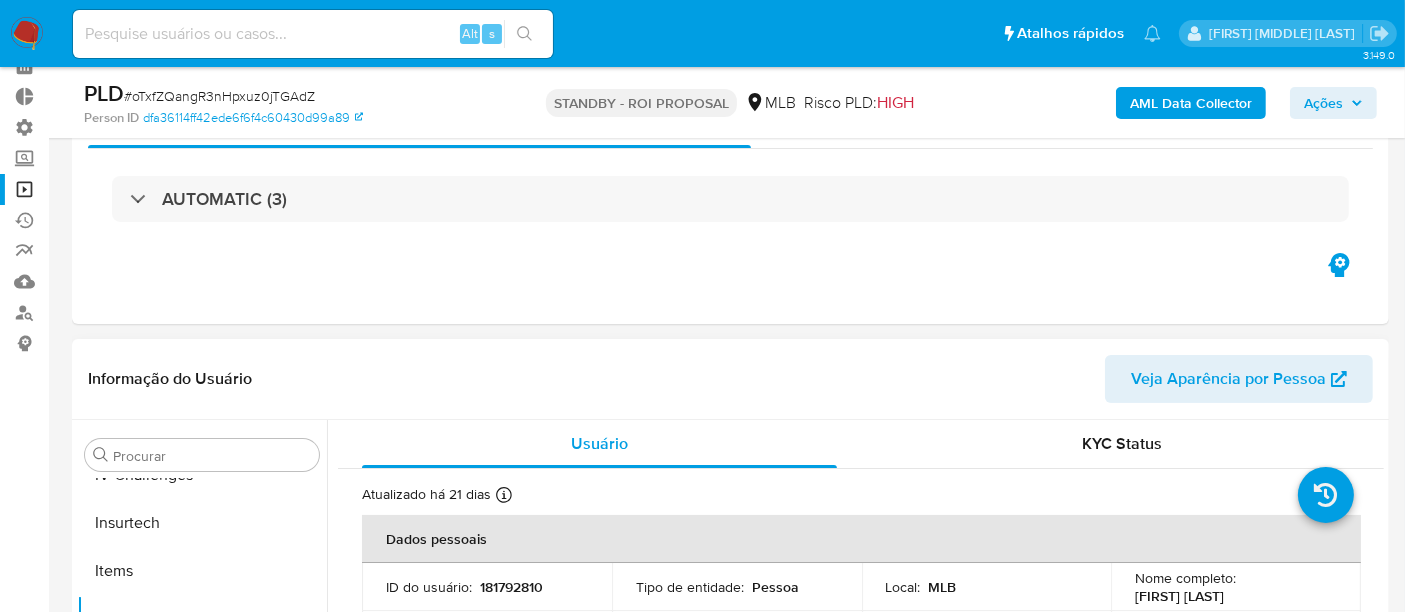 scroll, scrollTop: 333, scrollLeft: 0, axis: vertical 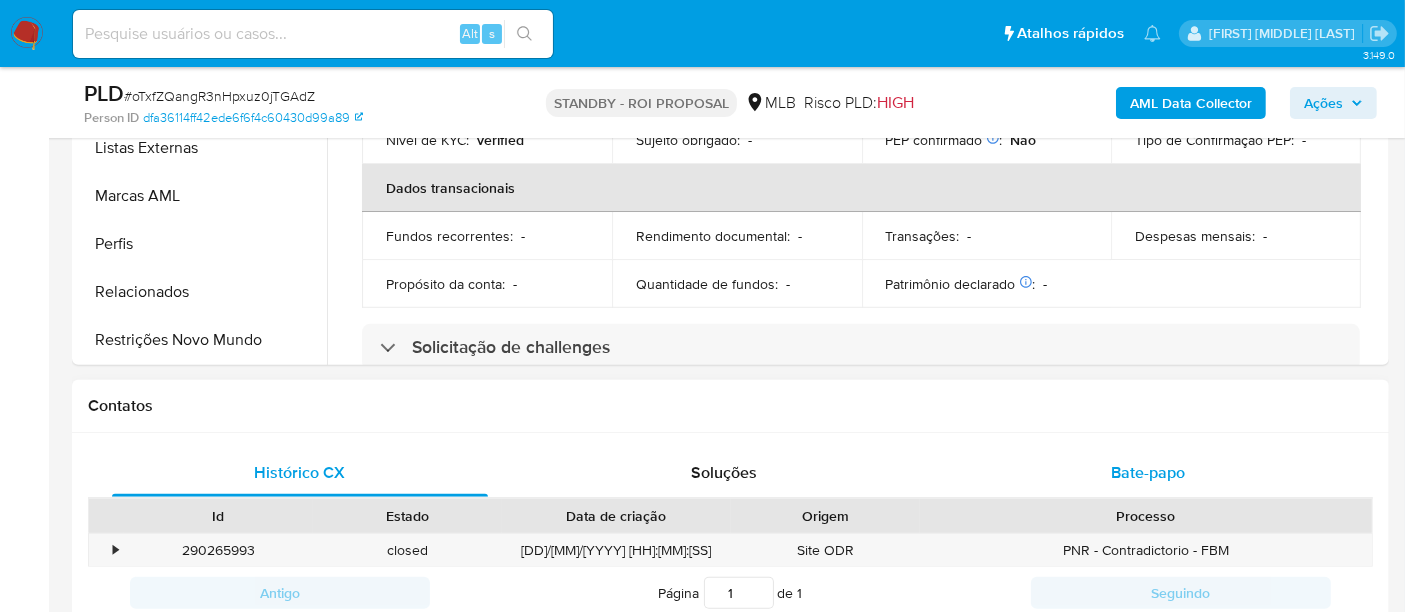 click on "Bate-papo" at bounding box center (1148, 472) 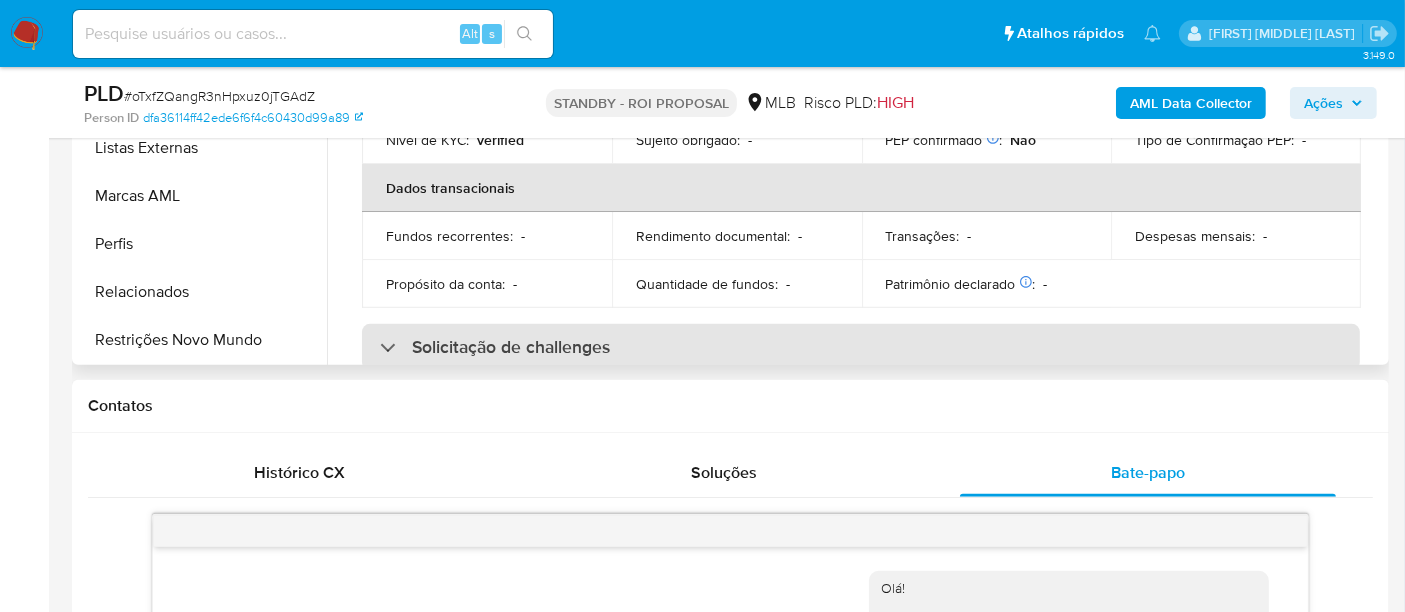 scroll, scrollTop: 448, scrollLeft: 0, axis: vertical 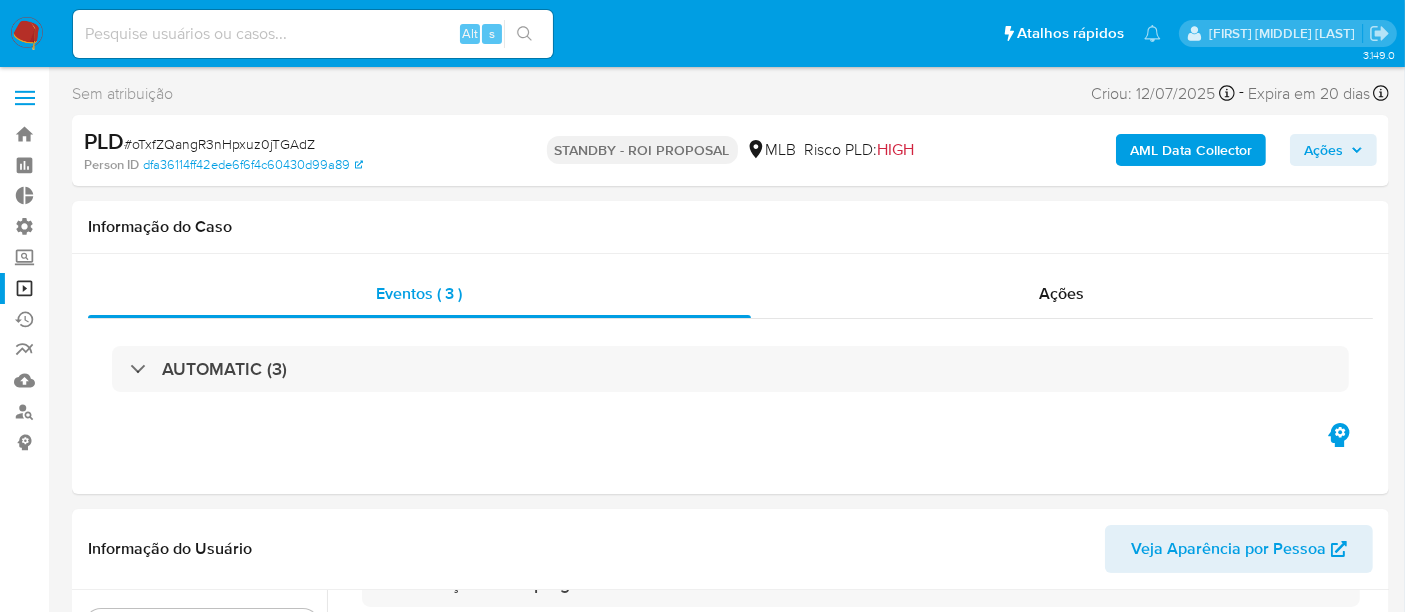click on "Operações em massa" at bounding box center (119, 288) 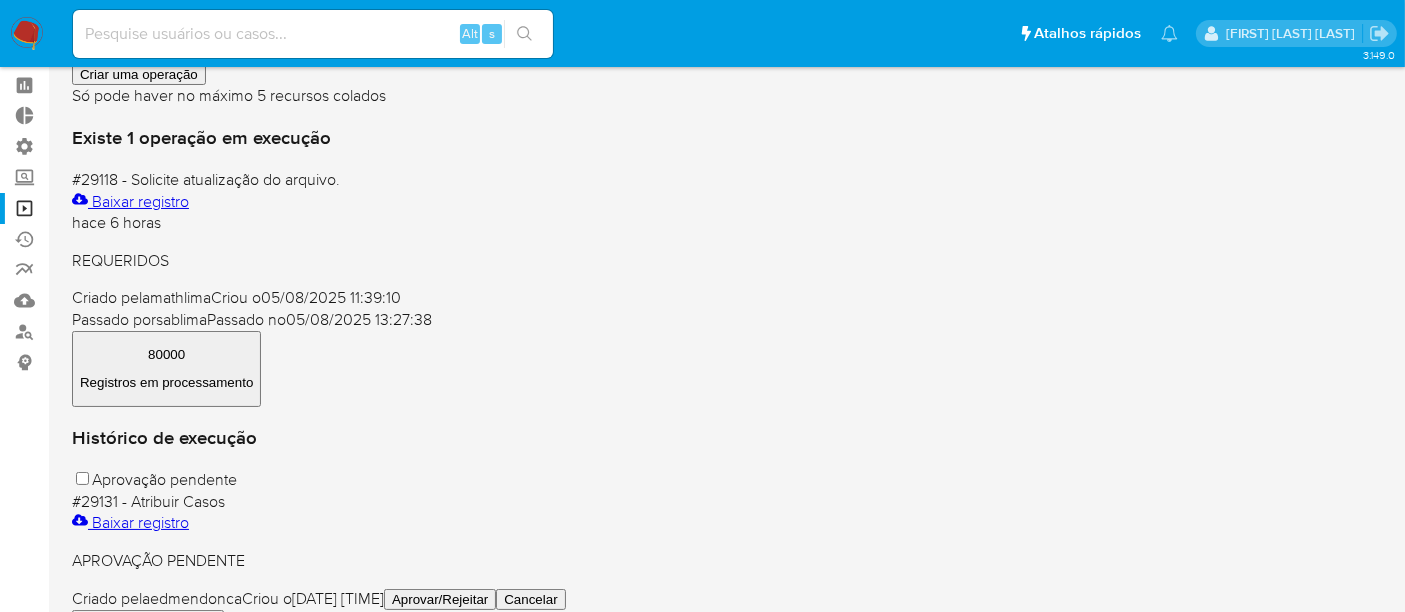 scroll, scrollTop: 222, scrollLeft: 0, axis: vertical 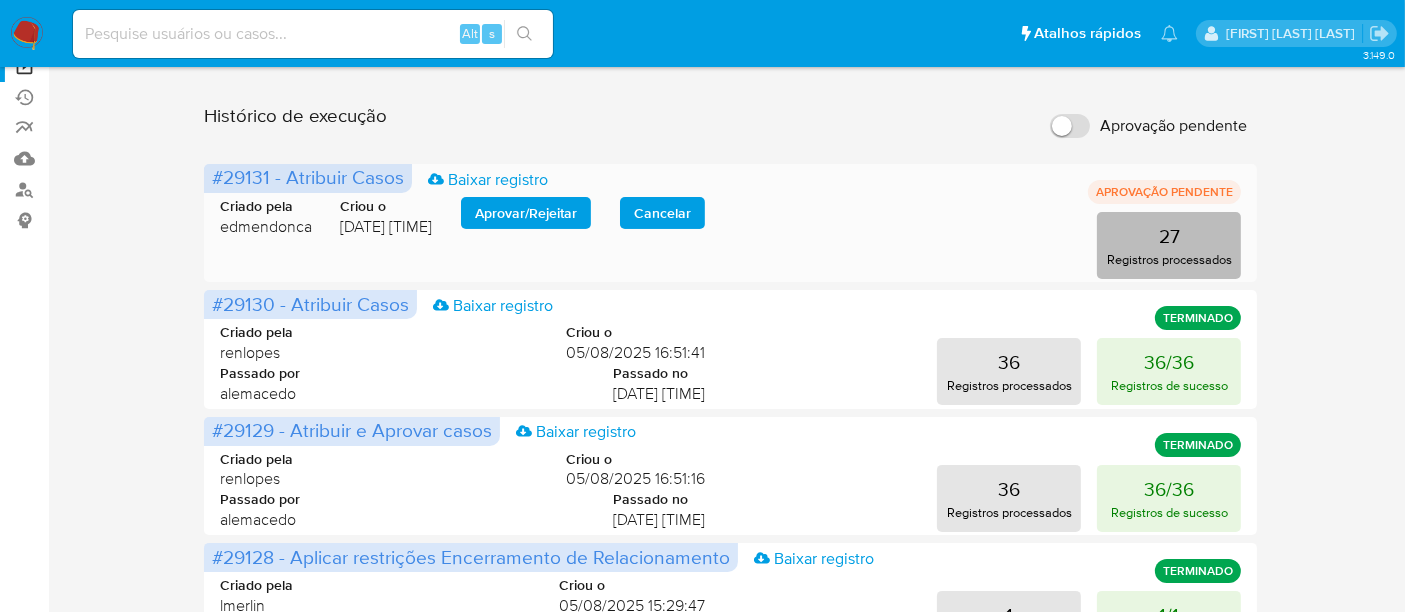 click on "27 Registros processados" at bounding box center (1169, 245) 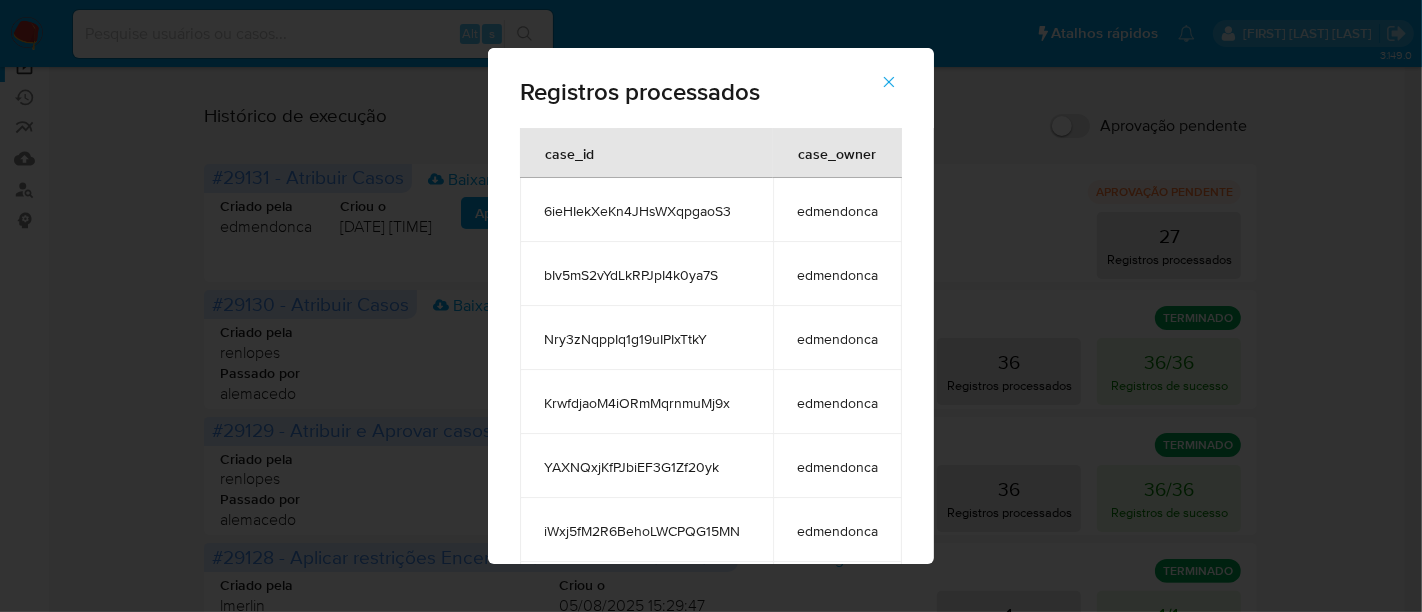 click 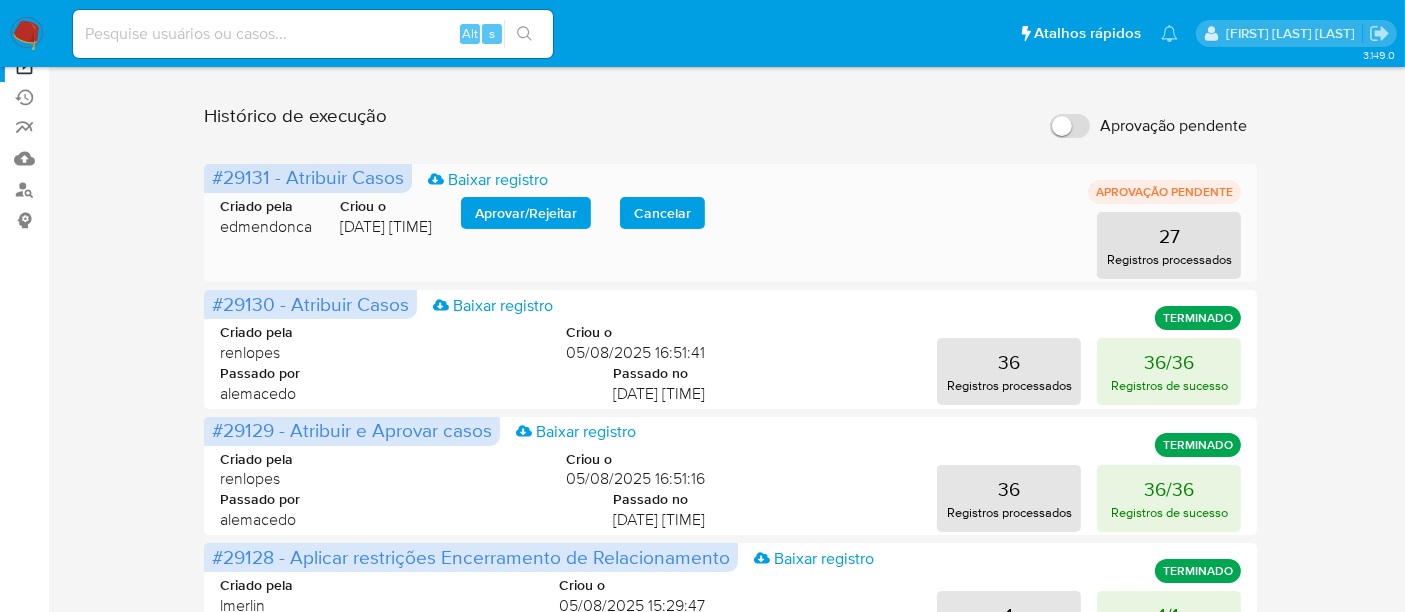 click on "Aprovar  /  Rejeitar" at bounding box center (526, 213) 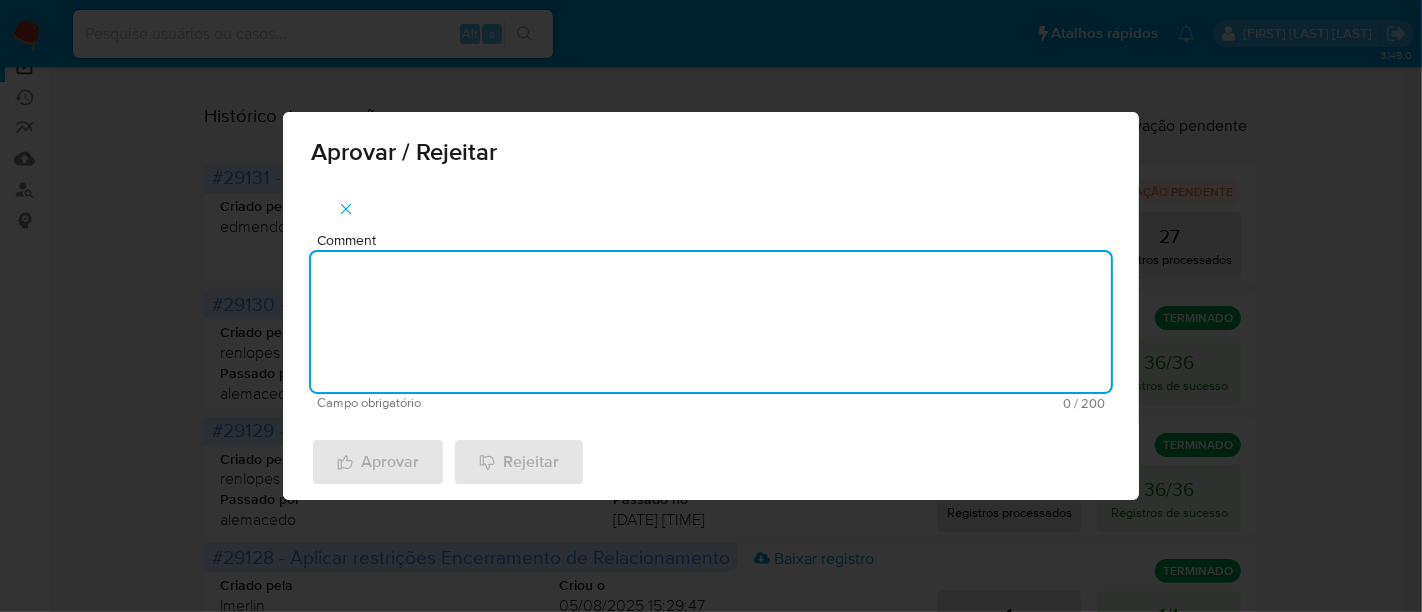 click on "Comment" at bounding box center (711, 322) 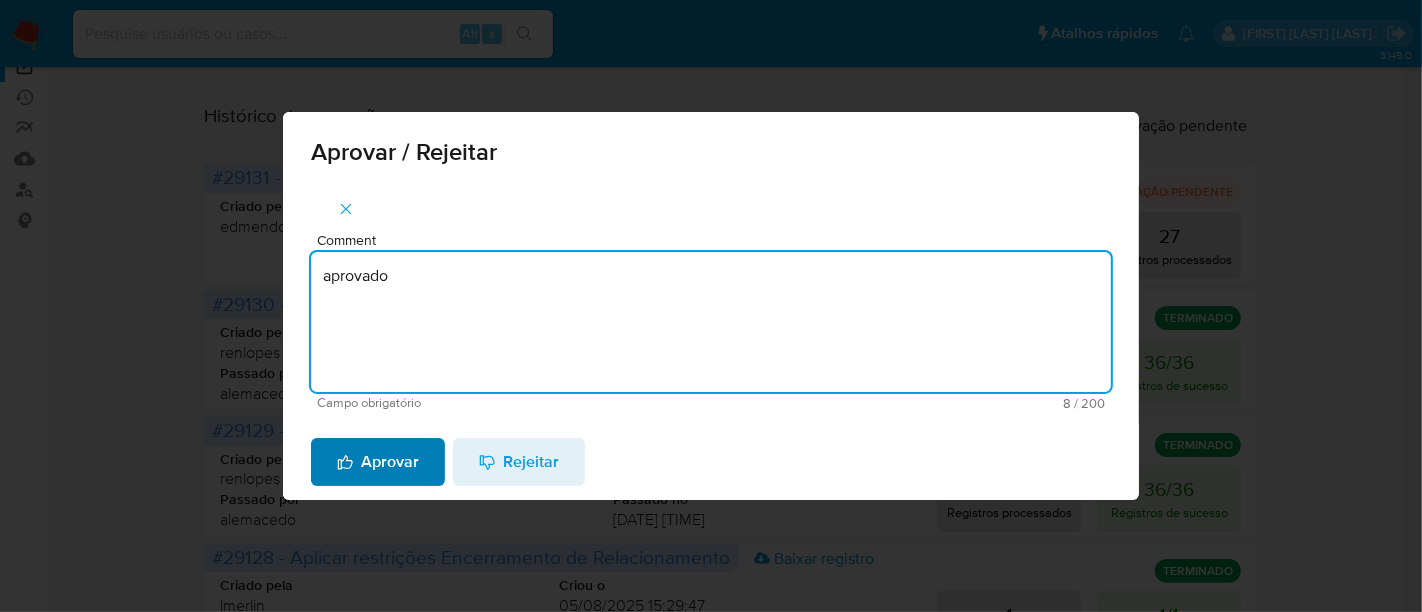 type on "aprovado" 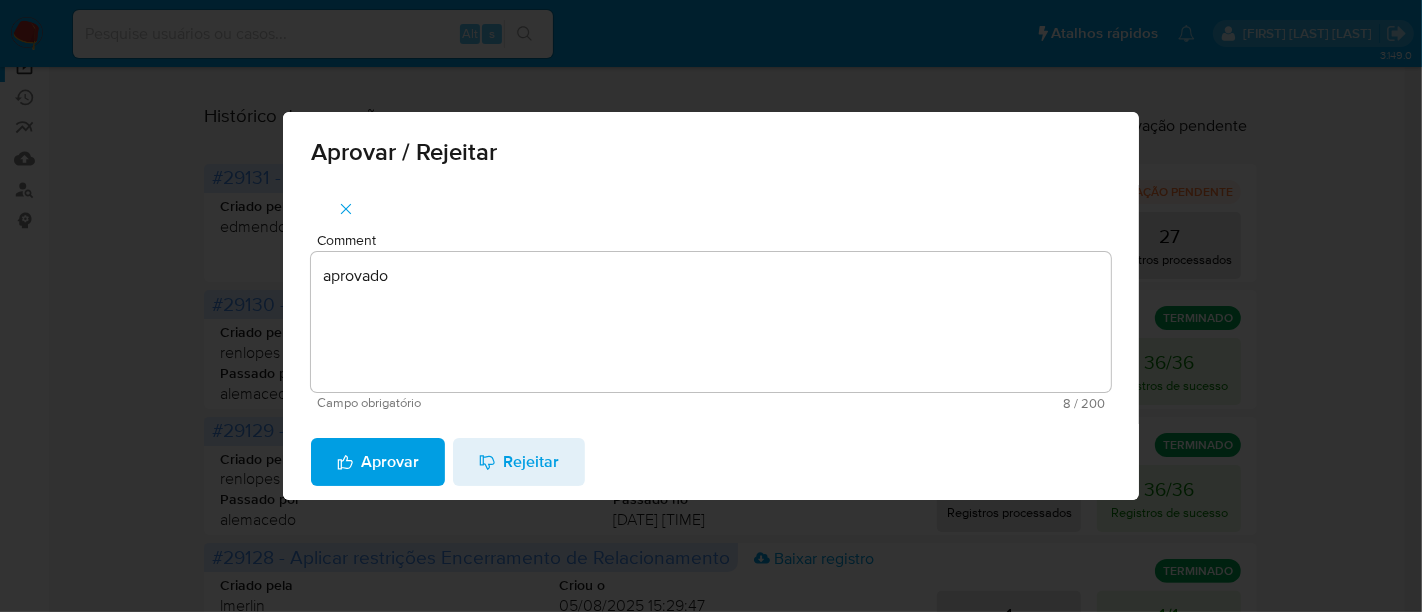 click on "Aprovar" at bounding box center [378, 462] 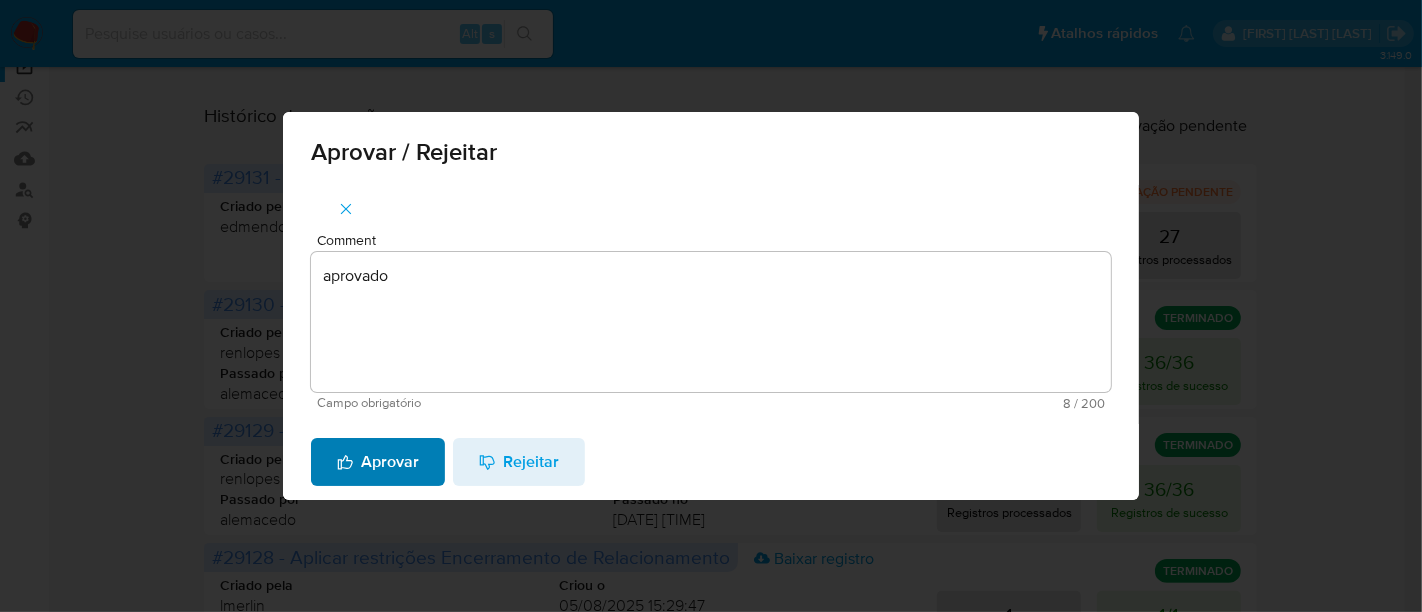type 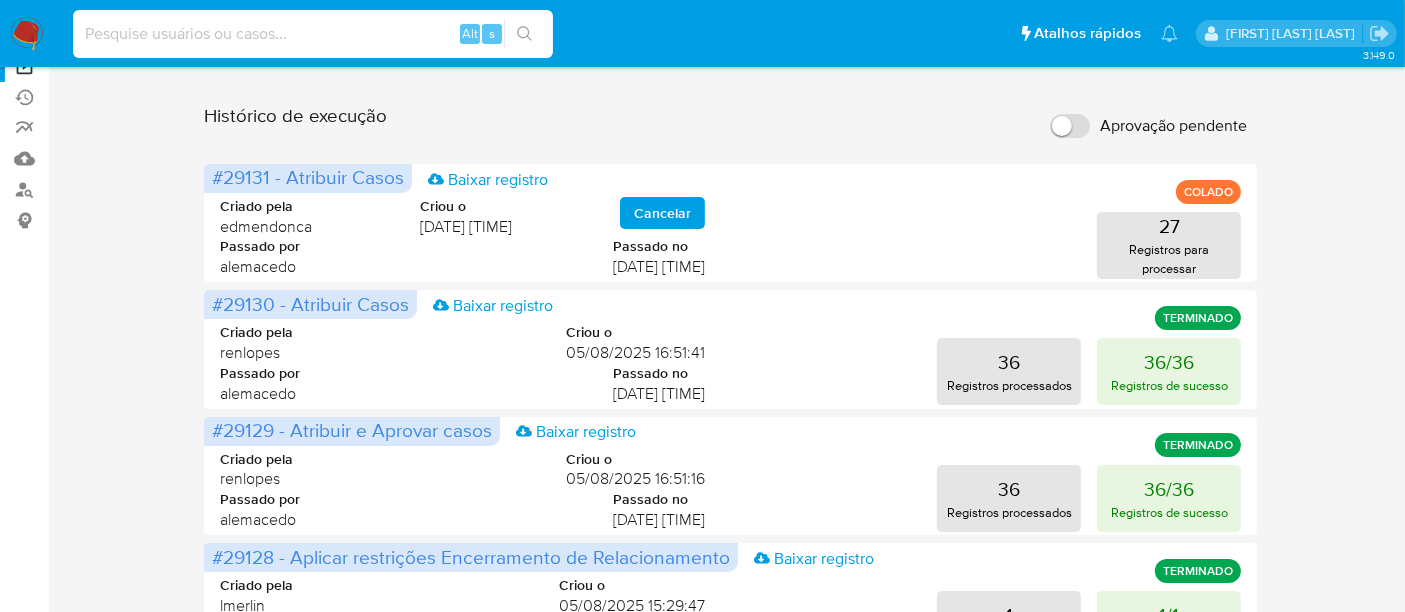 click at bounding box center (313, 34) 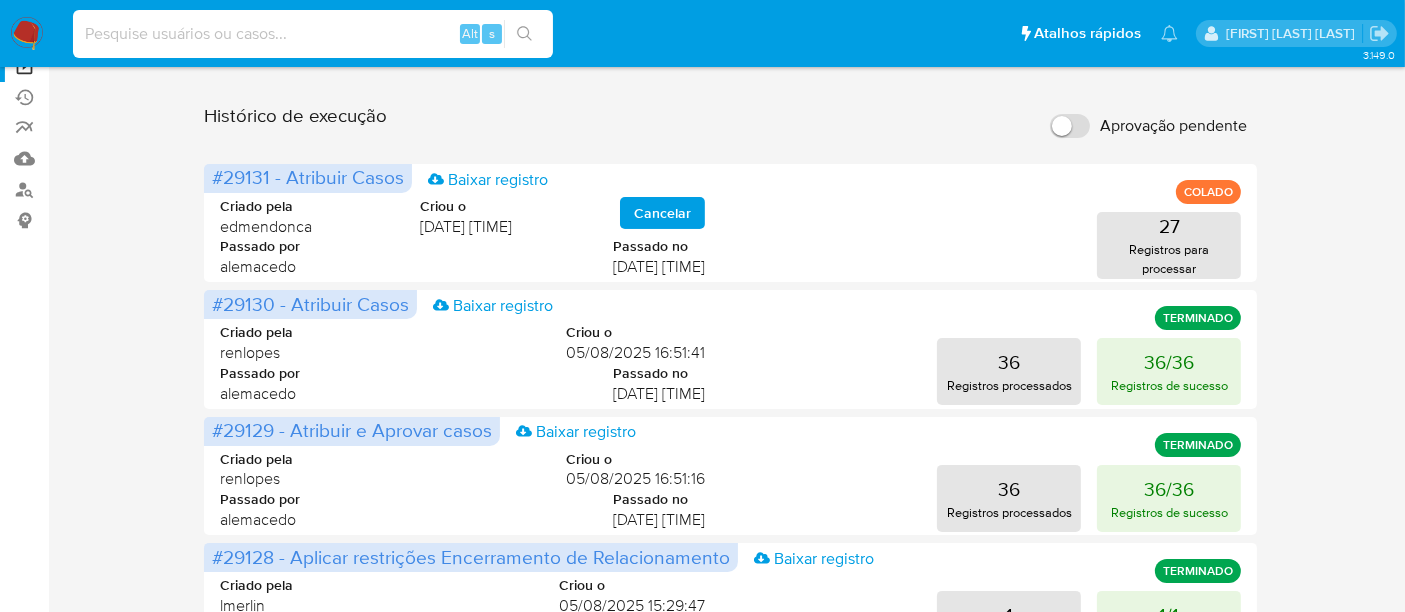 paste on "Eaf40a6ylLkeh1irXKkMDs1u" 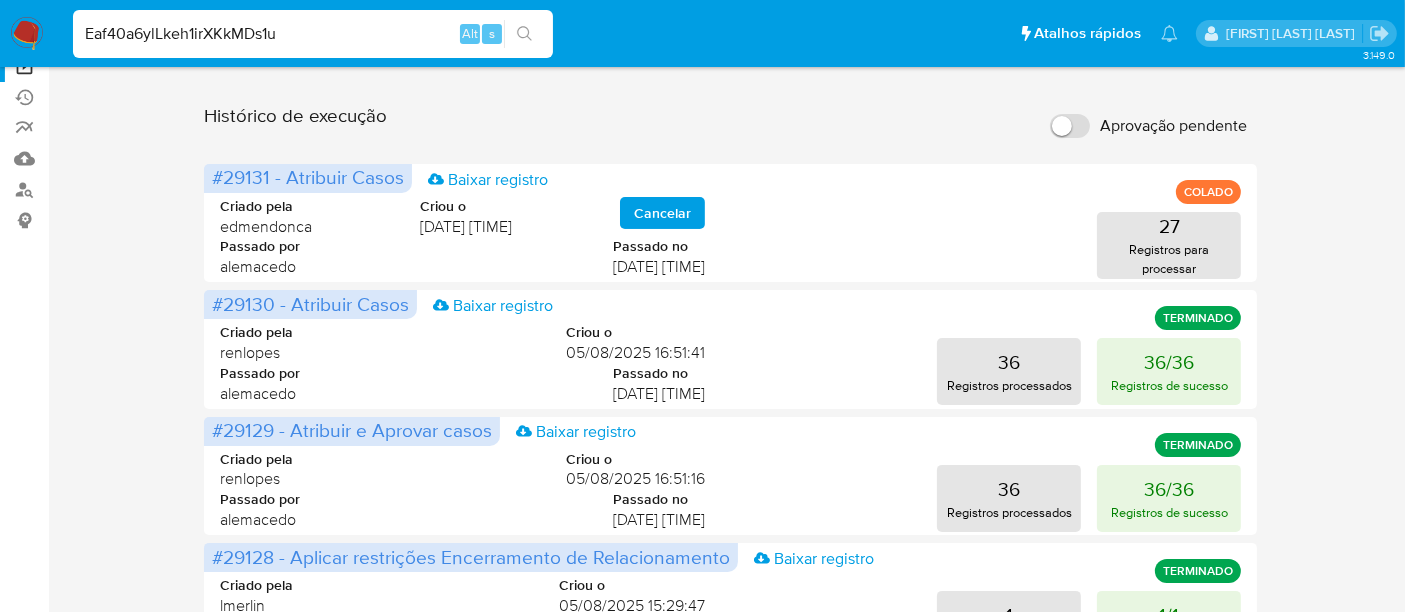 type on "Eaf40a6ylLkeh1irXKkMDs1u" 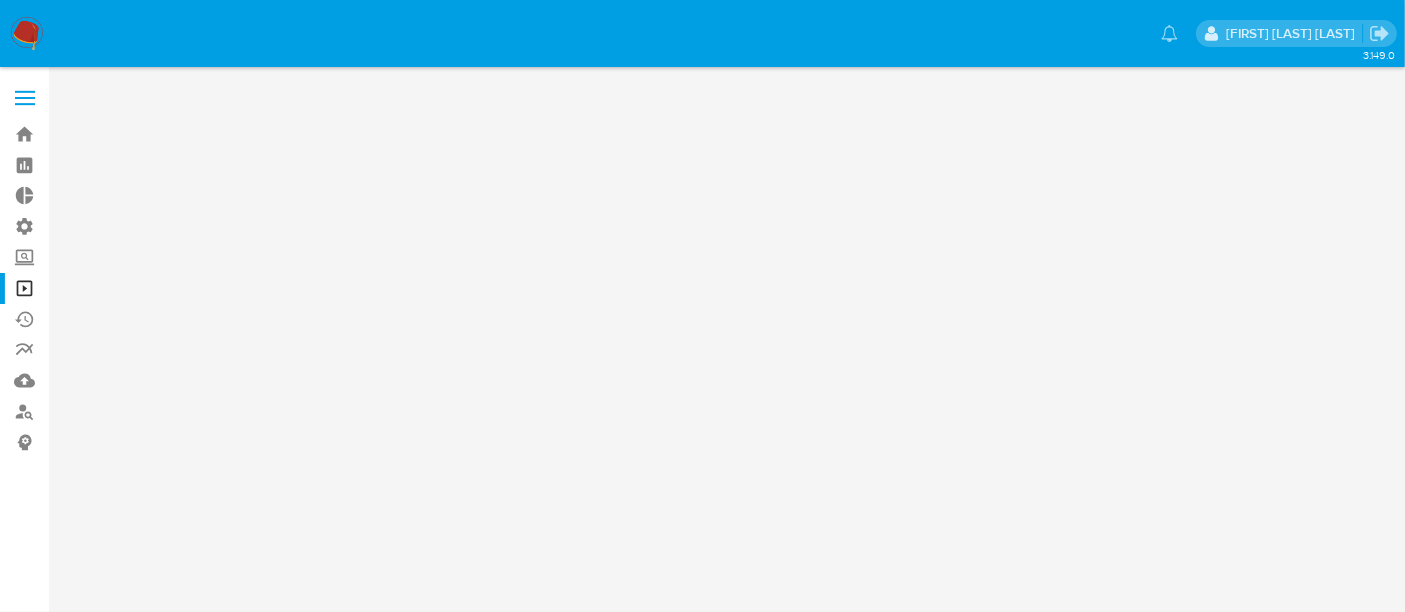 scroll, scrollTop: 0, scrollLeft: 0, axis: both 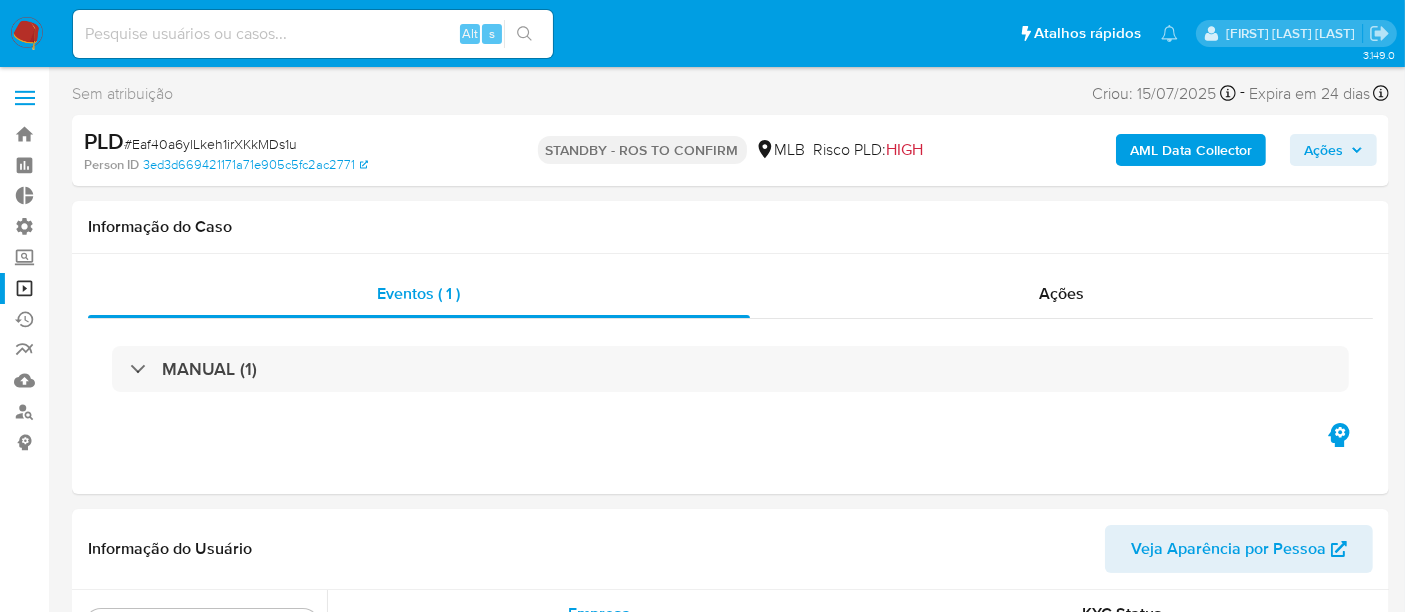 select on "10" 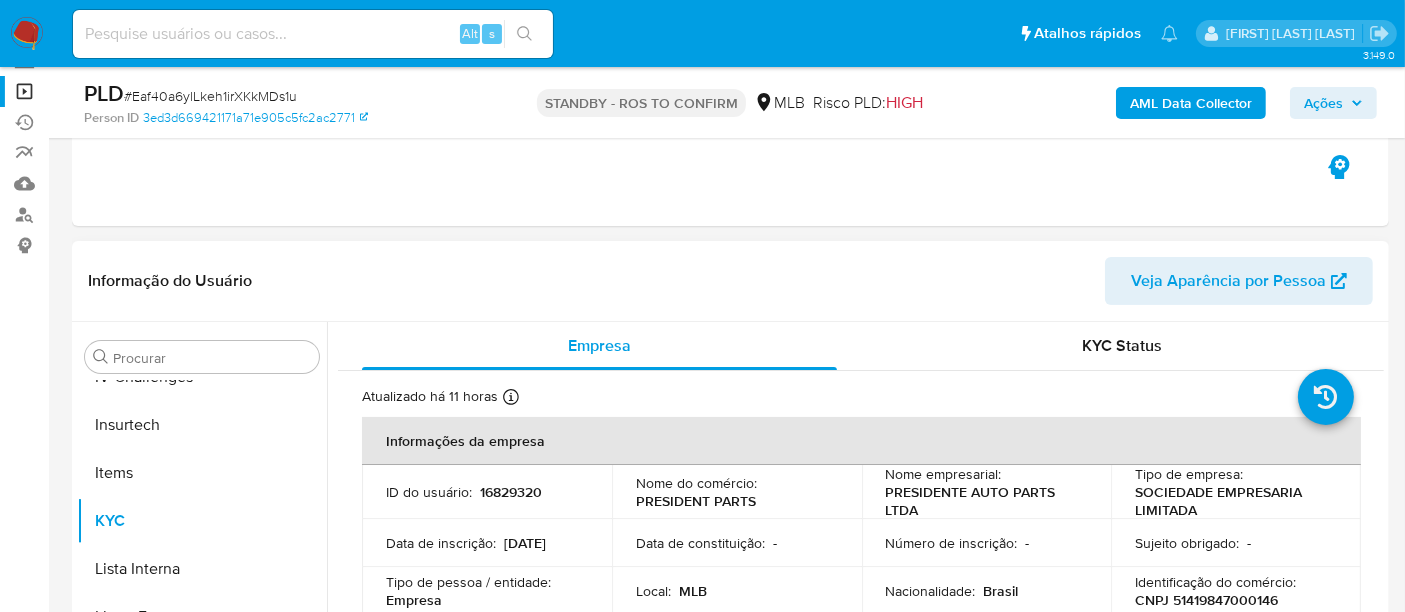 scroll, scrollTop: 333, scrollLeft: 0, axis: vertical 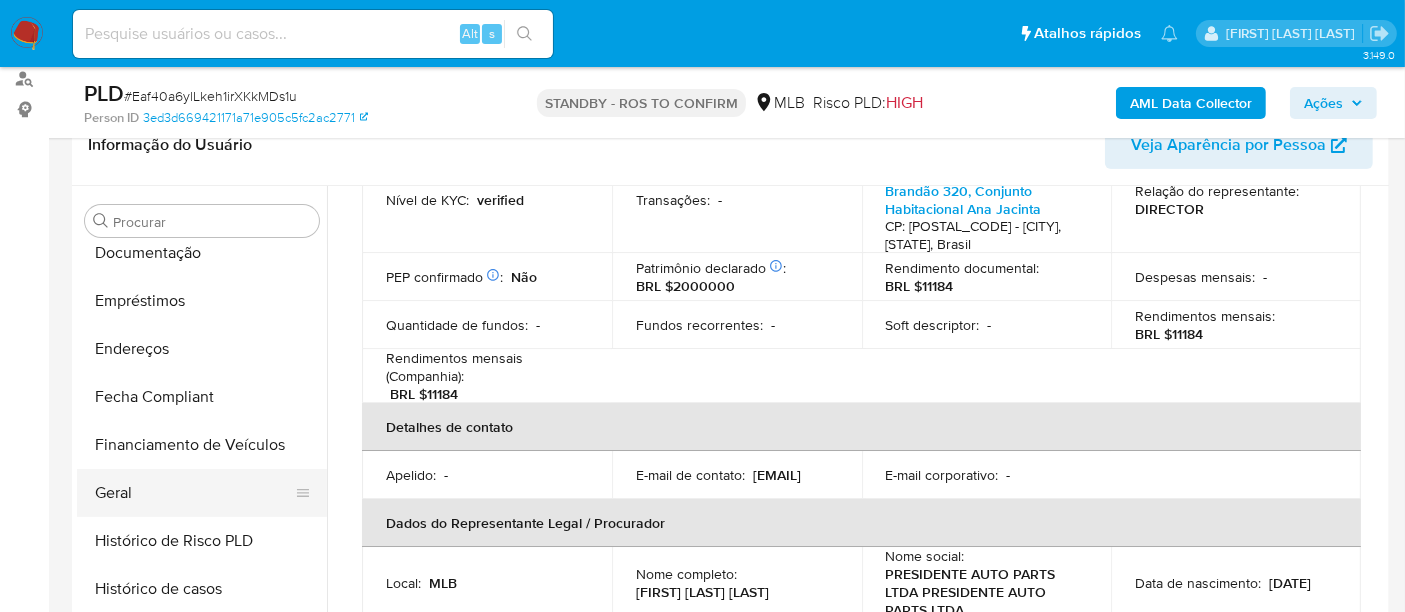 click on "Geral" at bounding box center [194, 493] 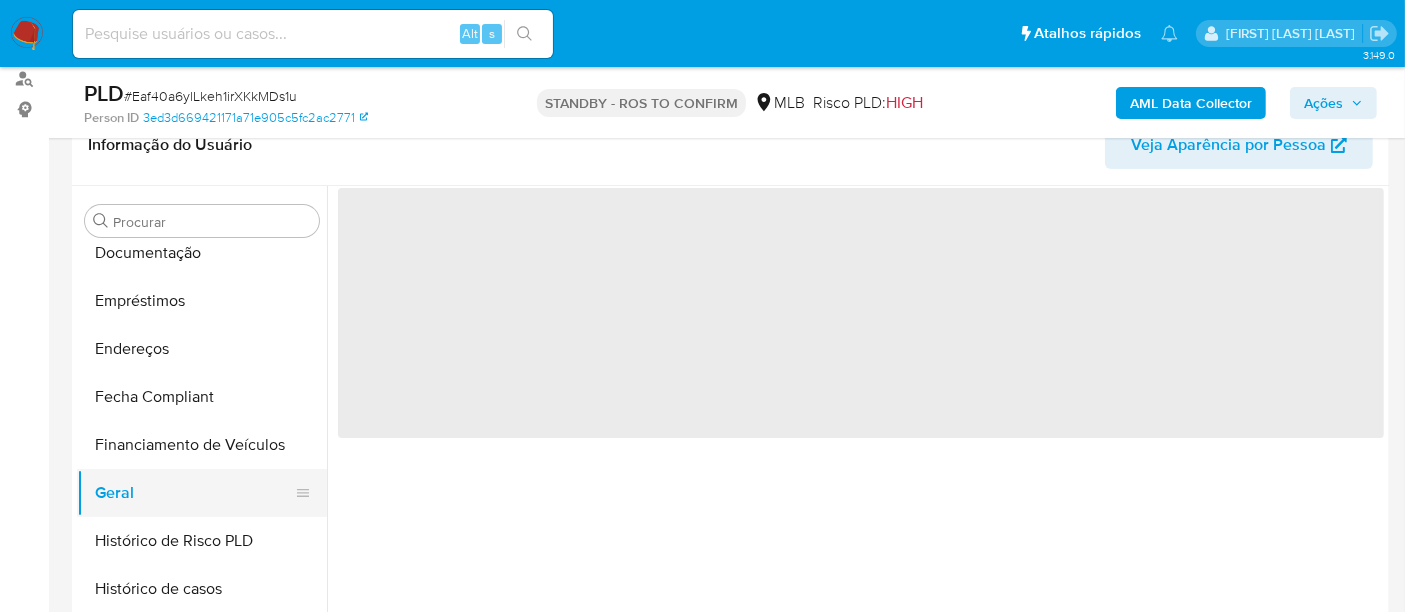 scroll, scrollTop: 0, scrollLeft: 0, axis: both 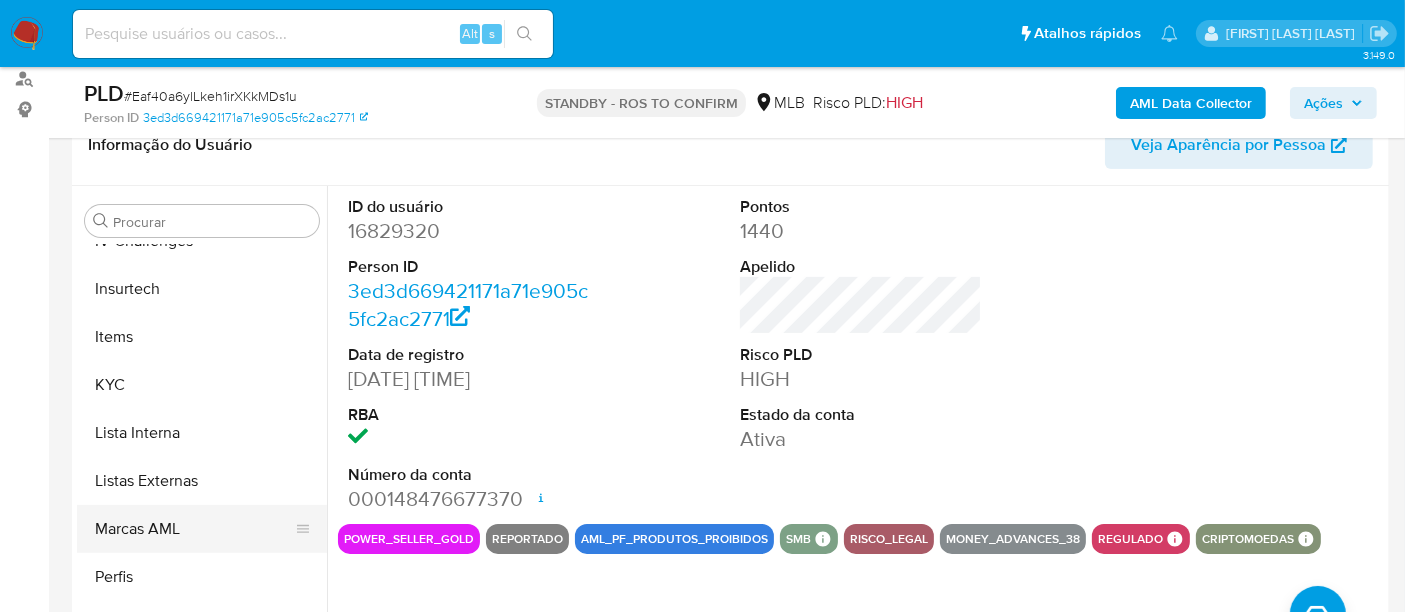 click on "Marcas AML" at bounding box center [194, 529] 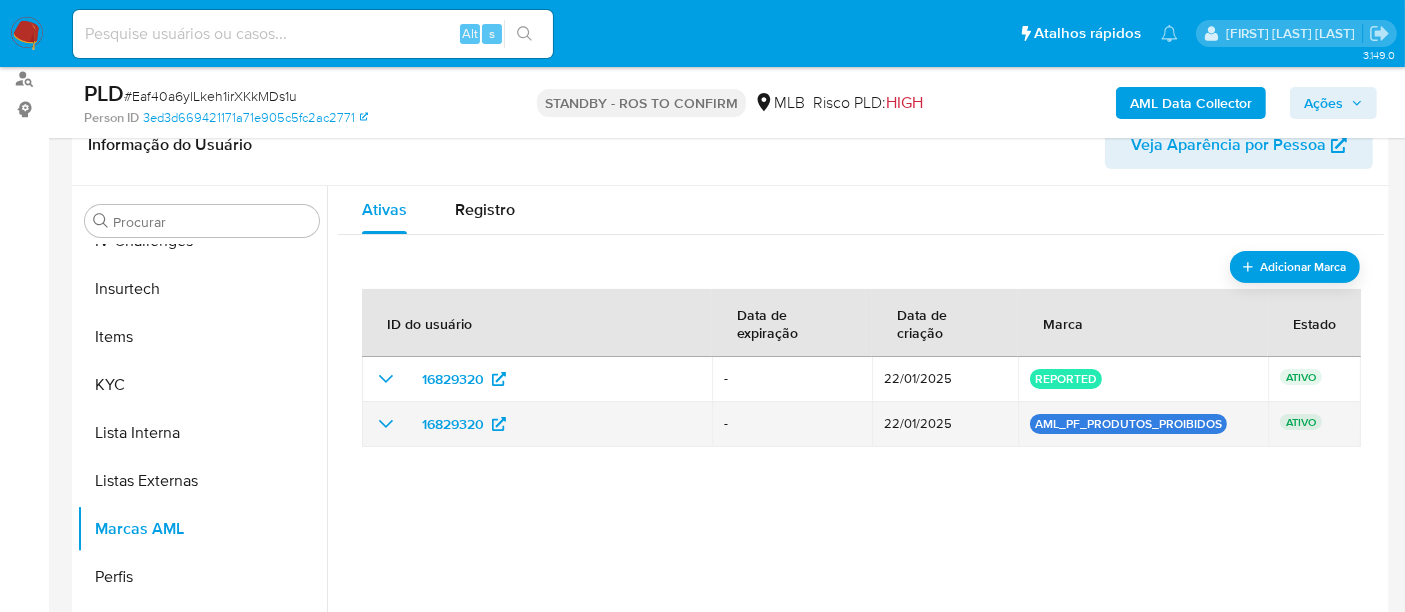 click 